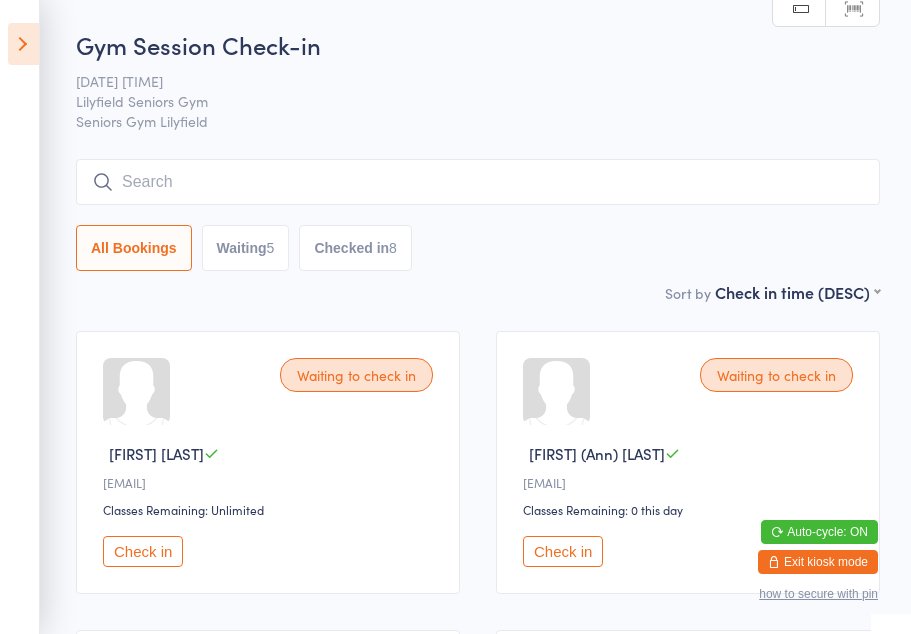scroll, scrollTop: 475, scrollLeft: 0, axis: vertical 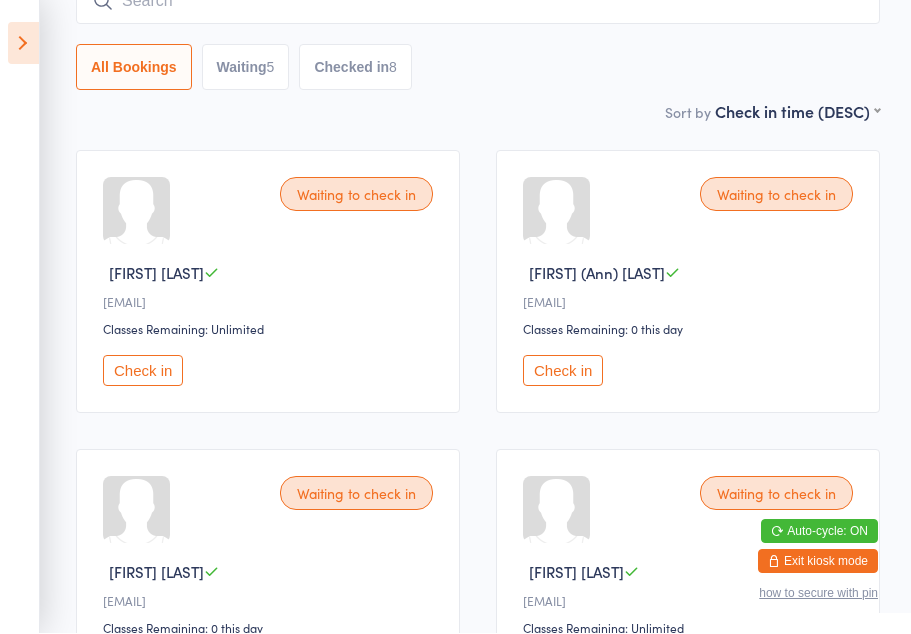 click on "Waiting to check in [FIRST] [LAST] [EMAIL] Classes Remaining: Unlimited Check in Waiting to check in [FIRST] (Ann) [LAST] [EMAIL] Classes Remaining: 0 this day Check in Waiting to check in [FIRST] [LAST] [EMAIL] Classes Remaining: 0 this day Check in Waiting to check in [FIRST] [LAST] [EMAIL] Classes Remaining: Unlimited Check in Waiting to check in [FIRST] [LAST] [EMAIL] Classes Remaining: Unlimited Check in Checked in [FIRST] [LAST] [EMAIL] Classes Remaining: Unlimited Undo checkin Checked in [FIRST] (Anton) [LAST] [EMAIL] Classes Remaining: 0 this day Undo checkin Checked in [FIRST] [LAST] [EMAIL] Classes Remaining: Unlimited Undo checkin Checked in [FIRST] [LAST] [EMAIL] Classes Remaining: 1 Undo checkin Checked in [FIRST] [LAST] Classes Remaining: 0 this day [FIRST] [LAST]" at bounding box center (478, 1179) 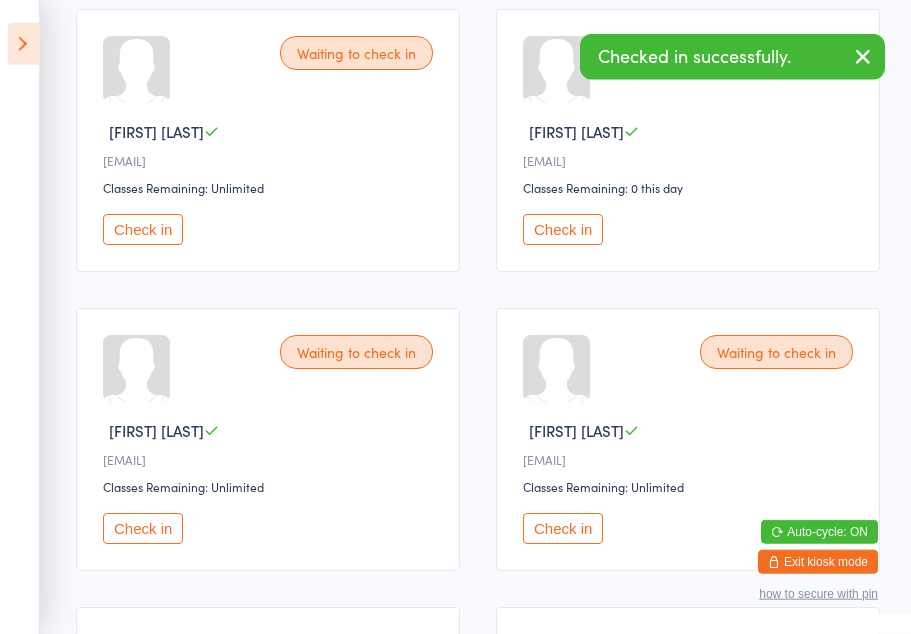 scroll, scrollTop: 323, scrollLeft: 0, axis: vertical 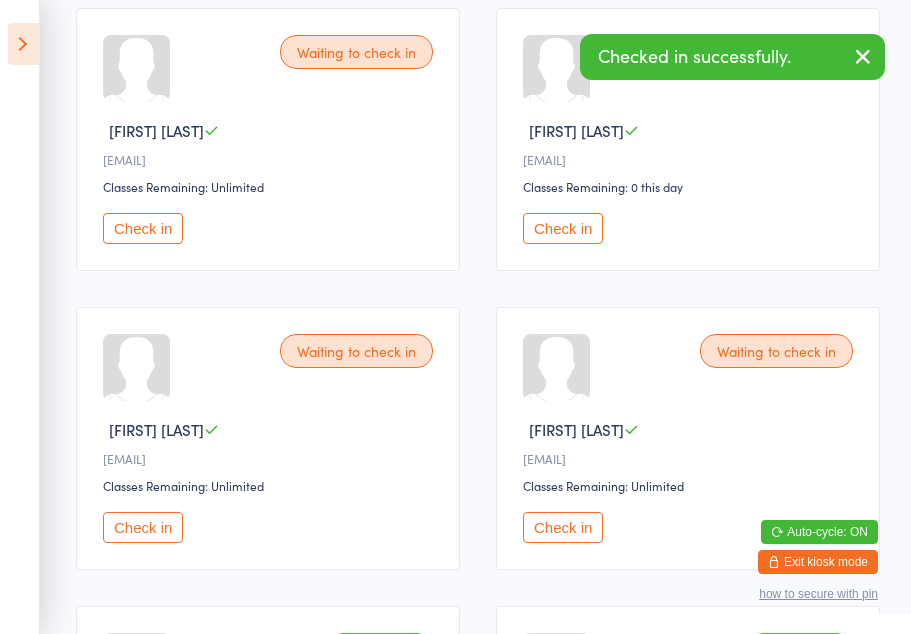 click on "Check in" at bounding box center [563, 228] 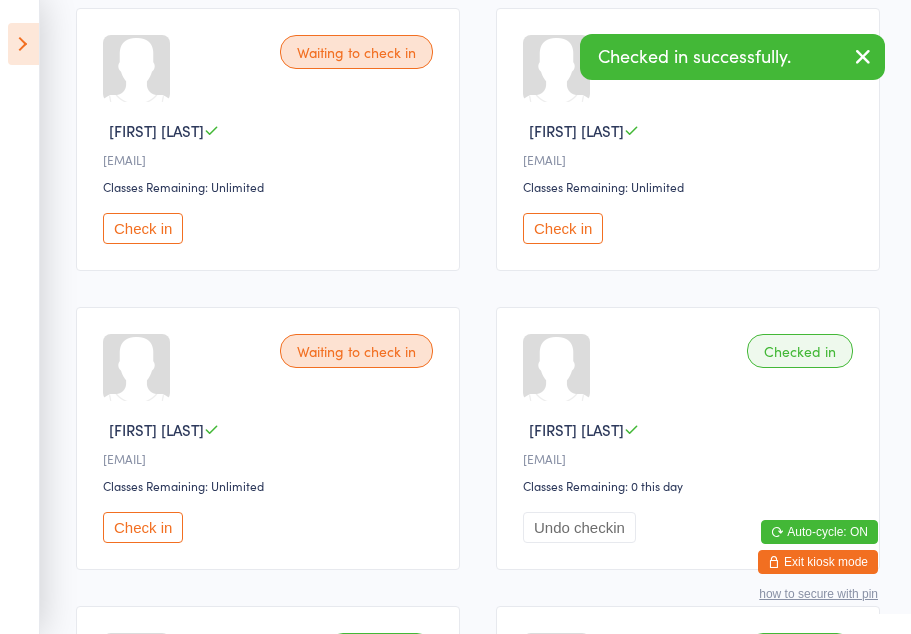 click on "Check in" at bounding box center [143, 527] 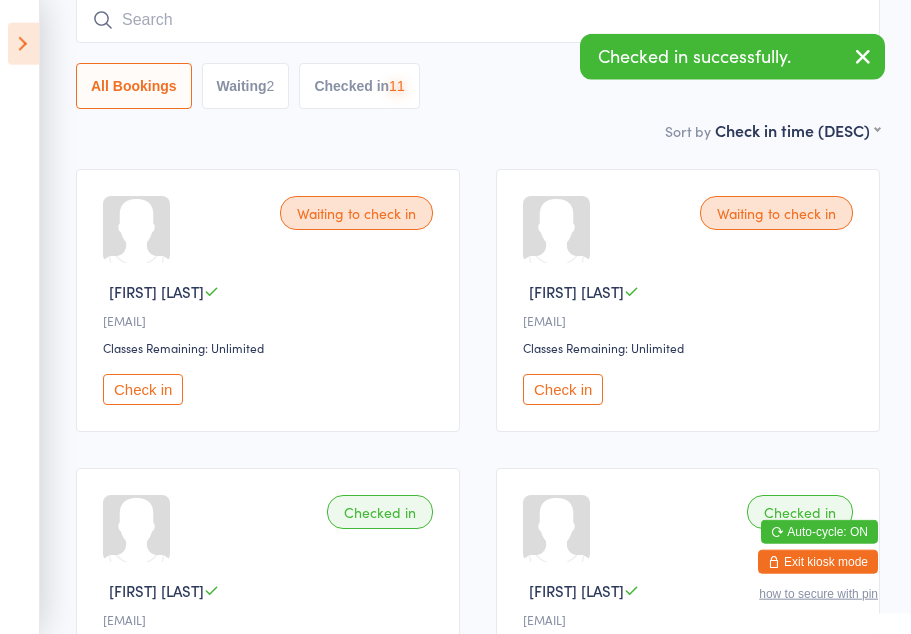 scroll, scrollTop: 163, scrollLeft: 0, axis: vertical 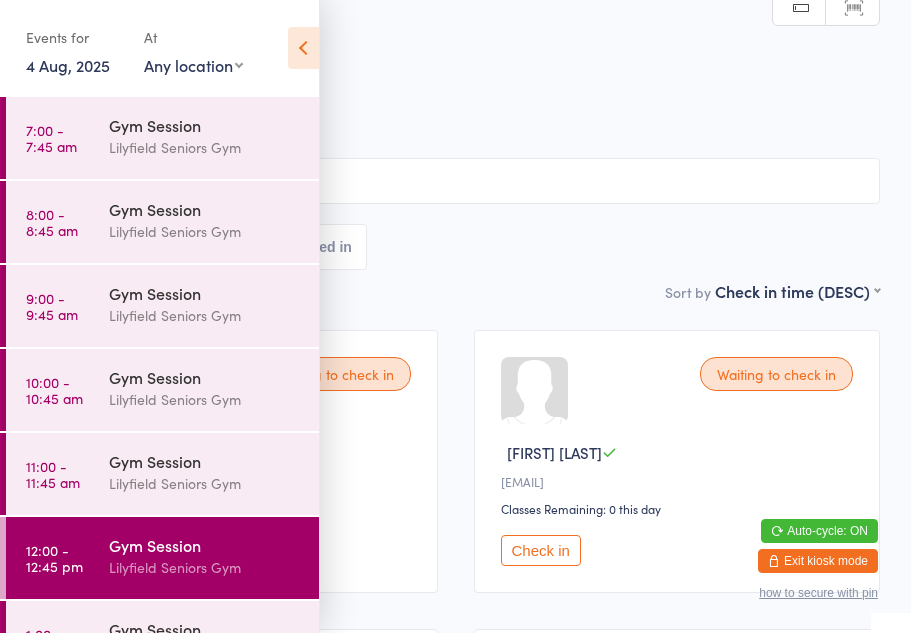click on "Check in" at bounding box center [541, 551] 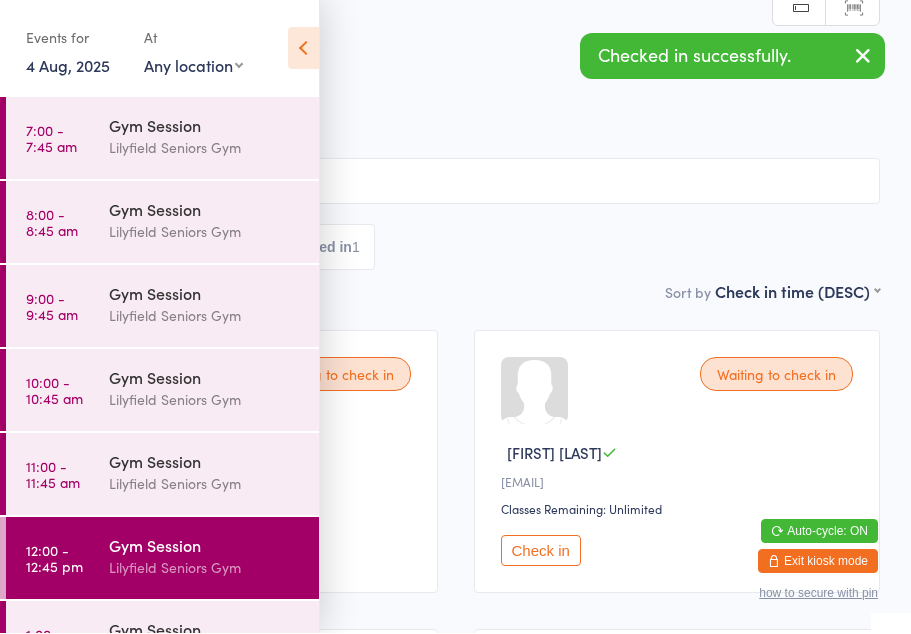 click at bounding box center (303, 49) 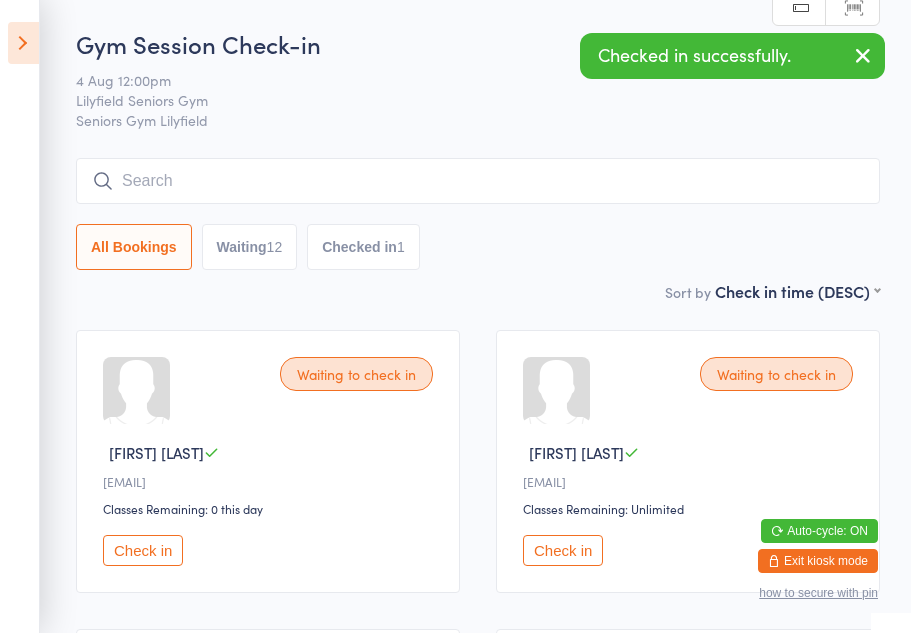 click on "Check in" at bounding box center [143, 551] 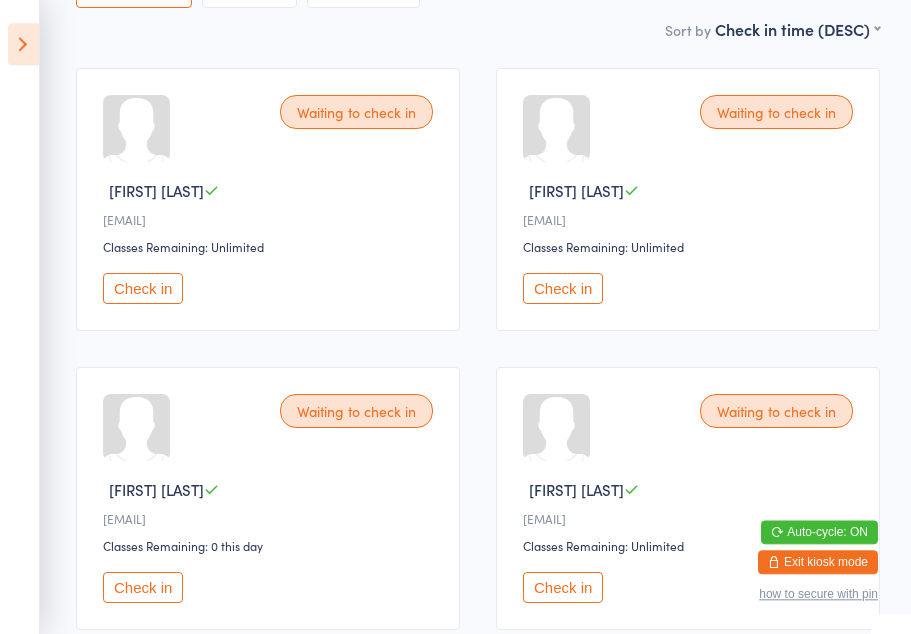 scroll, scrollTop: 263, scrollLeft: 0, axis: vertical 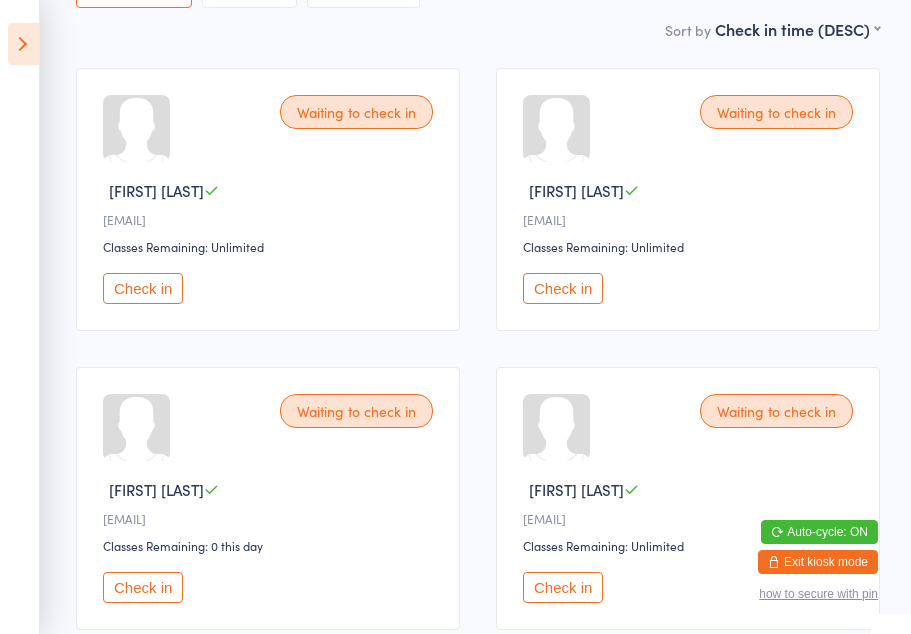 click on "Check in" at bounding box center [143, 587] 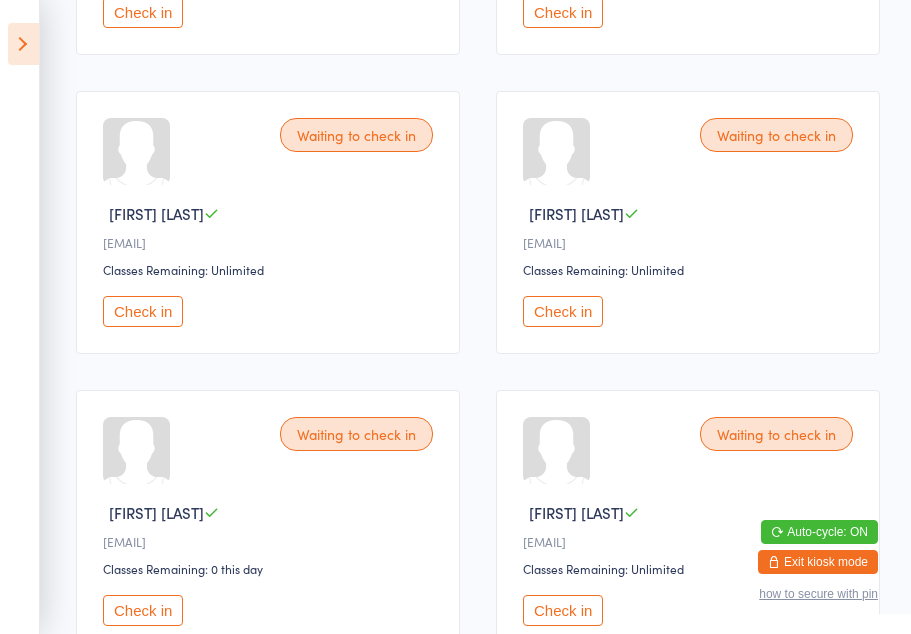 scroll, scrollTop: 839, scrollLeft: 0, axis: vertical 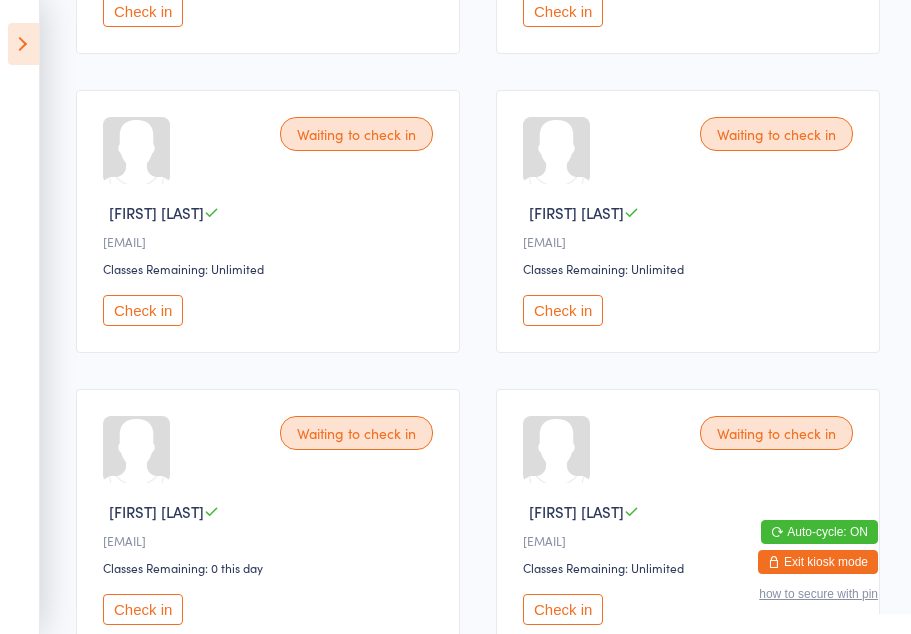 click on "Check in" at bounding box center [143, 310] 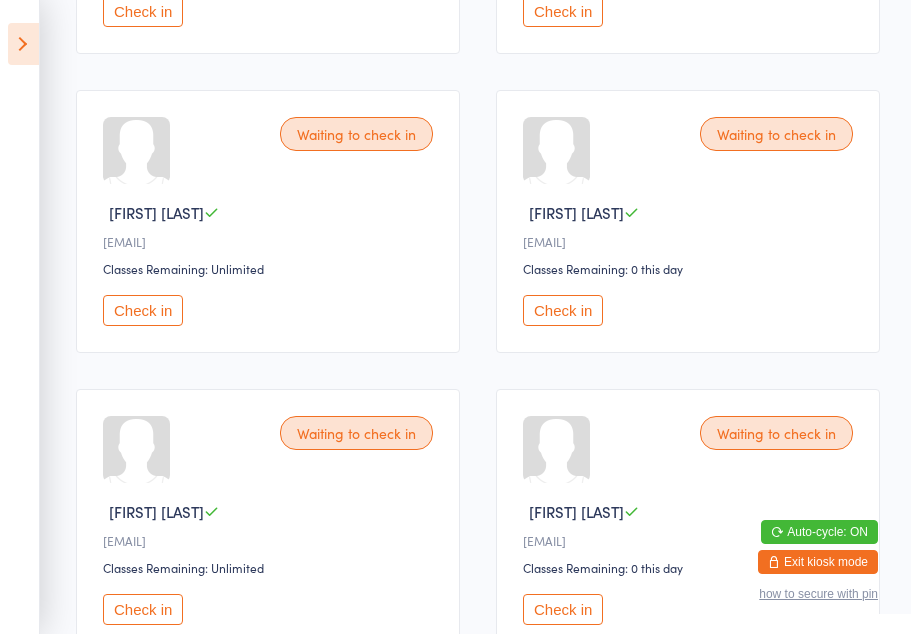 click on "Check in" at bounding box center (143, 310) 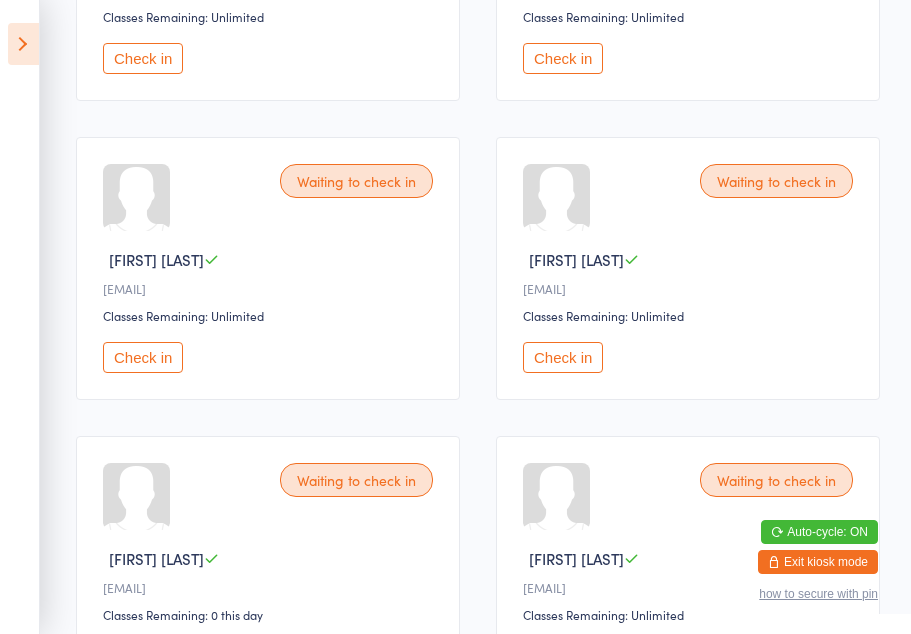 scroll, scrollTop: 491, scrollLeft: 0, axis: vertical 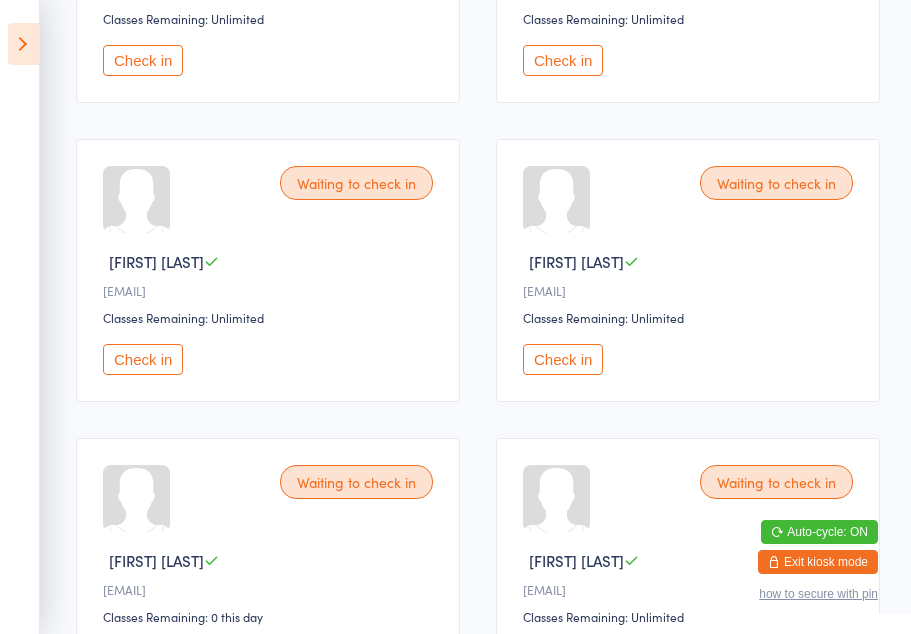 click on "Check in" at bounding box center (563, 359) 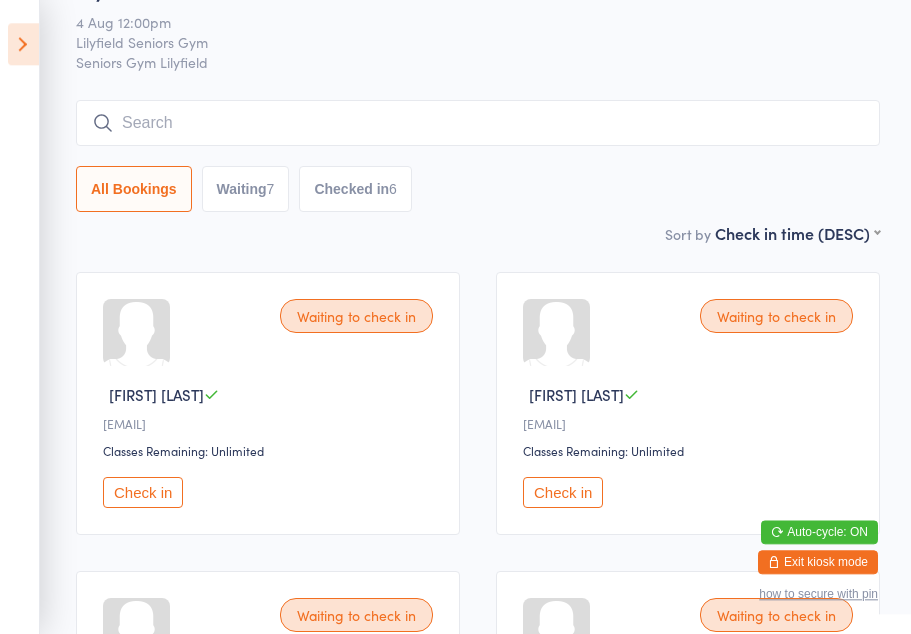 scroll, scrollTop: 58, scrollLeft: 0, axis: vertical 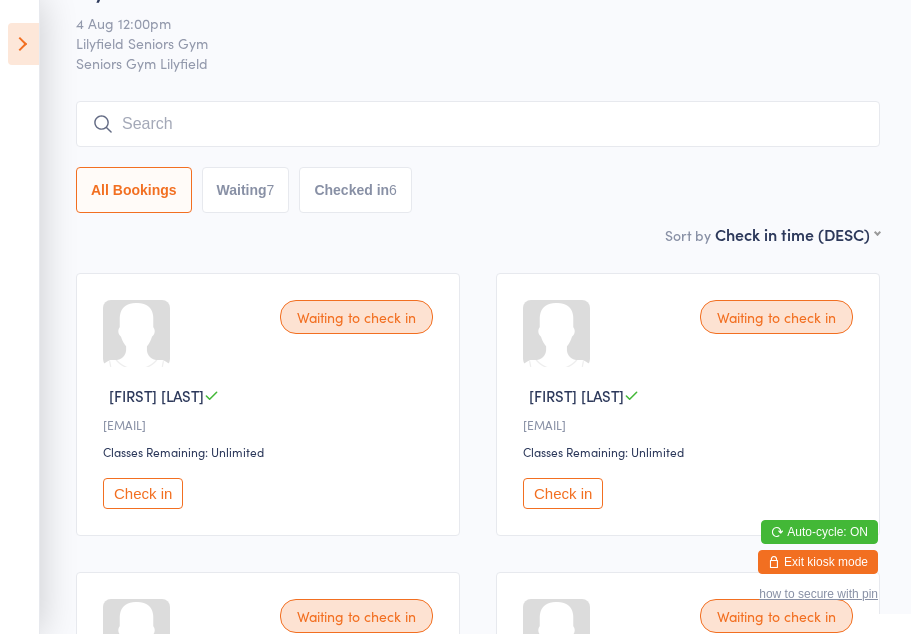 click on "Check in" at bounding box center [143, 493] 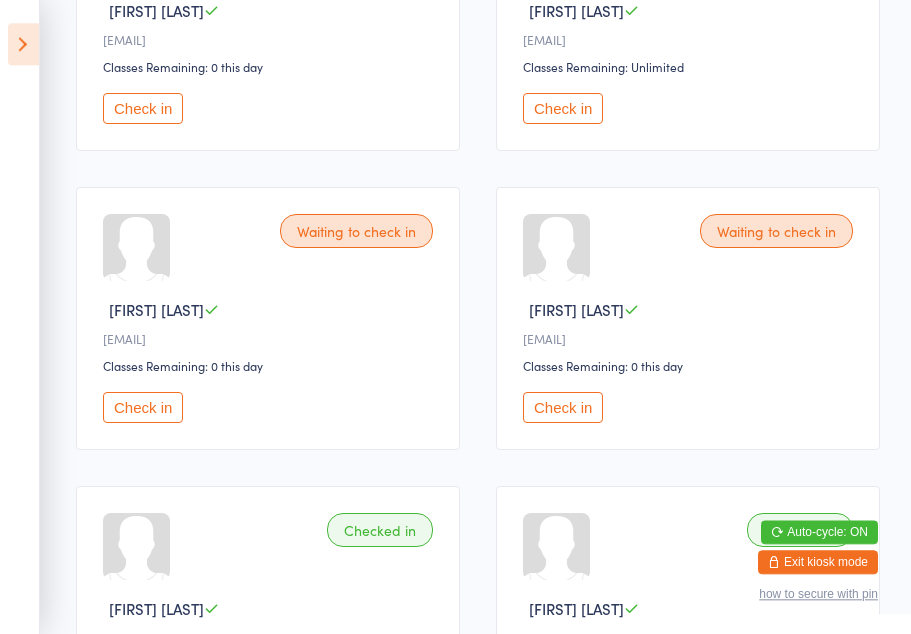 scroll, scrollTop: 744, scrollLeft: 0, axis: vertical 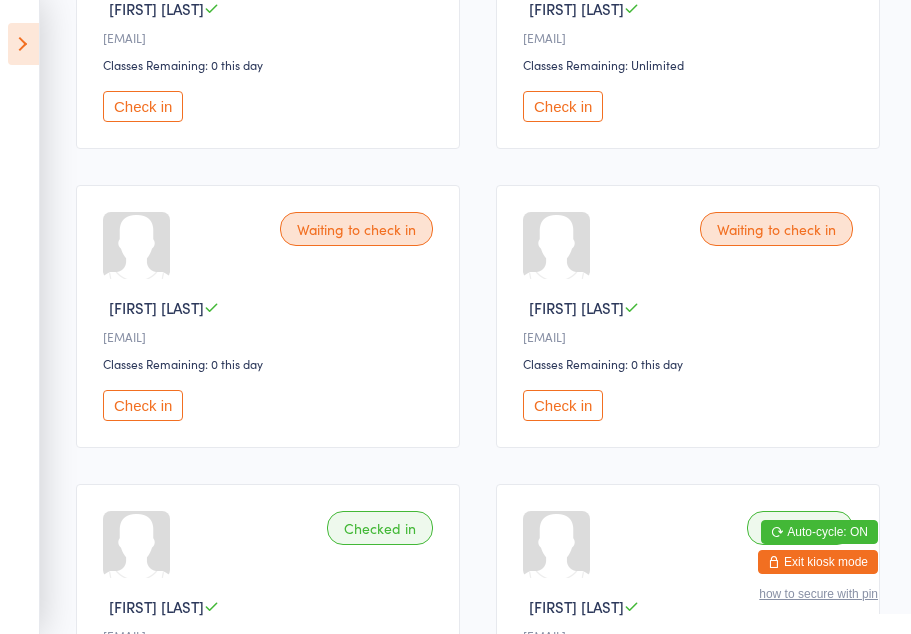 click on "Check in" at bounding box center (143, 405) 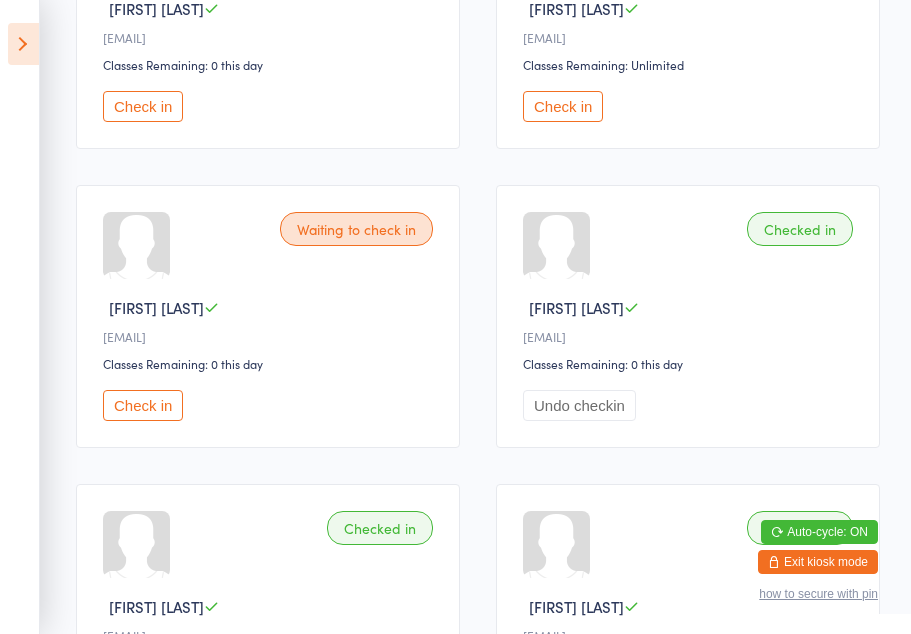 click on "Check in" at bounding box center [143, 405] 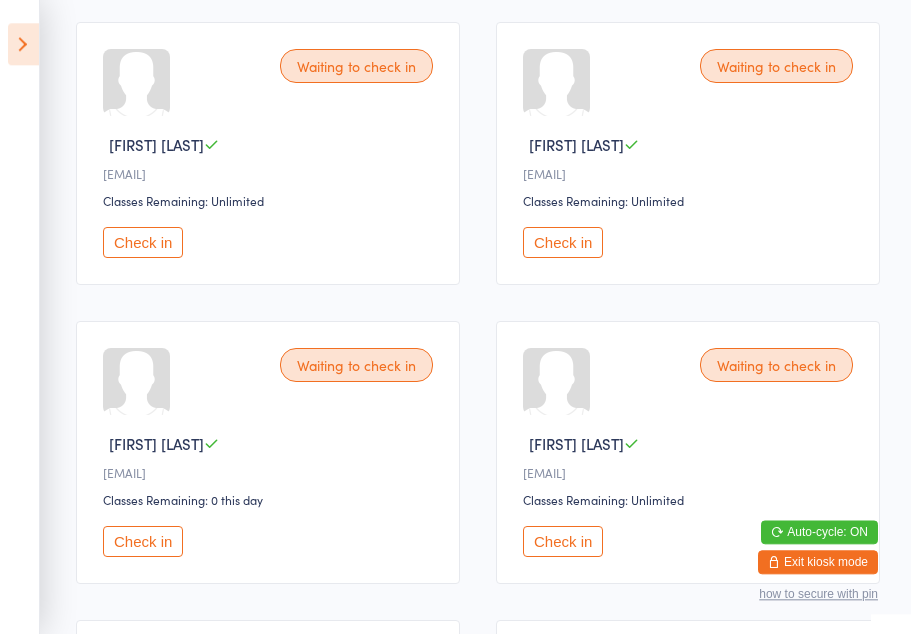 scroll, scrollTop: 308, scrollLeft: 0, axis: vertical 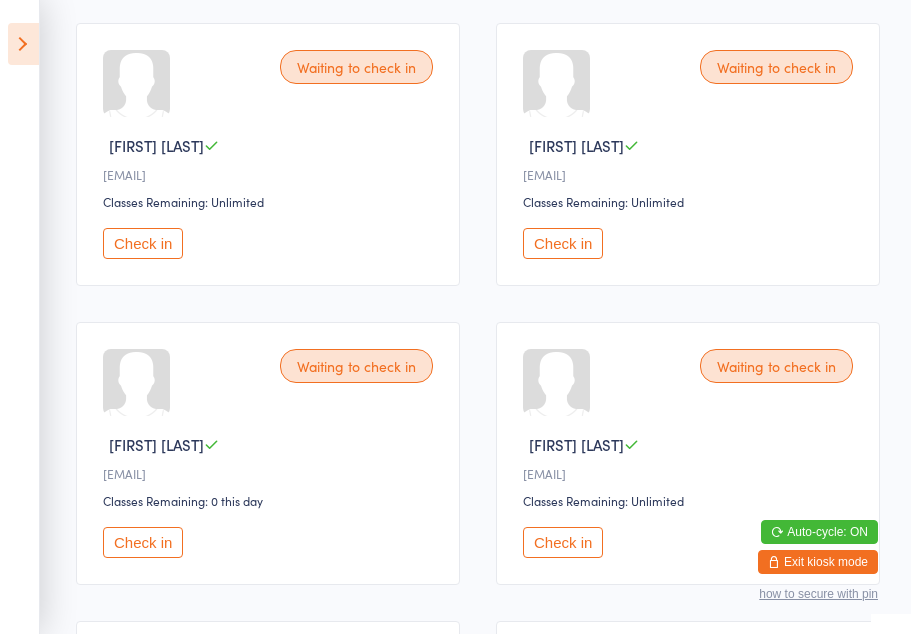 click on "Check in" at bounding box center (563, 243) 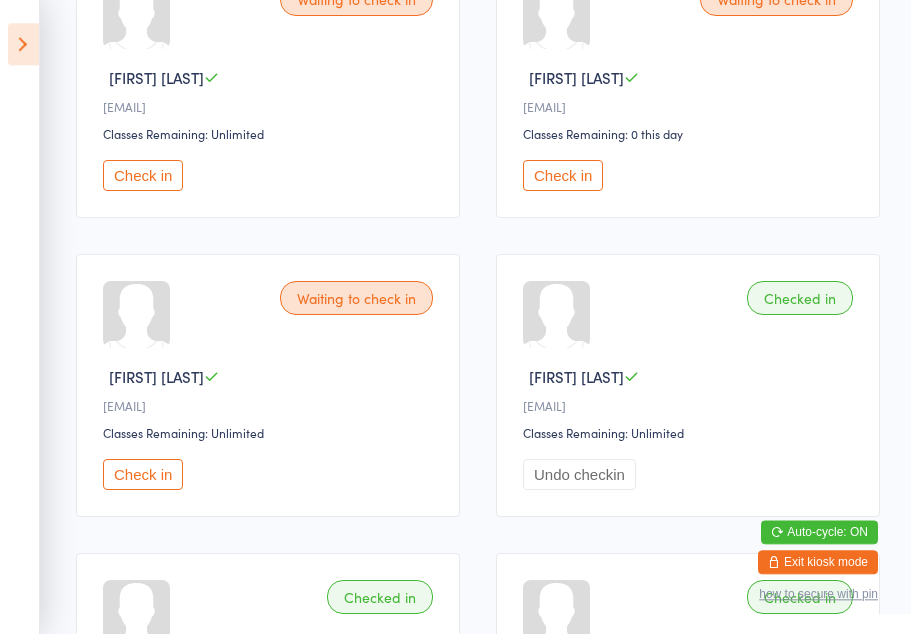 scroll, scrollTop: 375, scrollLeft: 0, axis: vertical 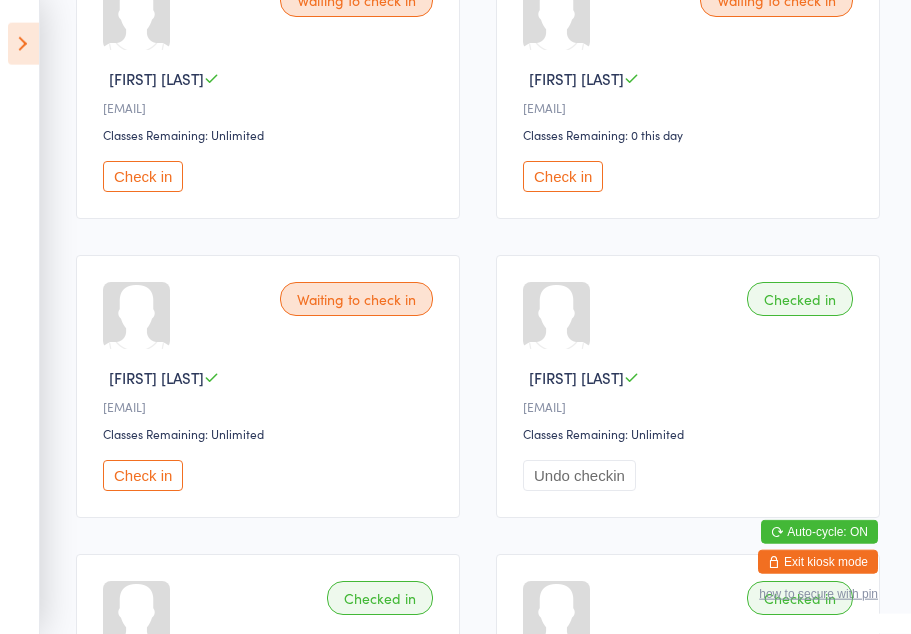 click on "Check in" at bounding box center (143, 475) 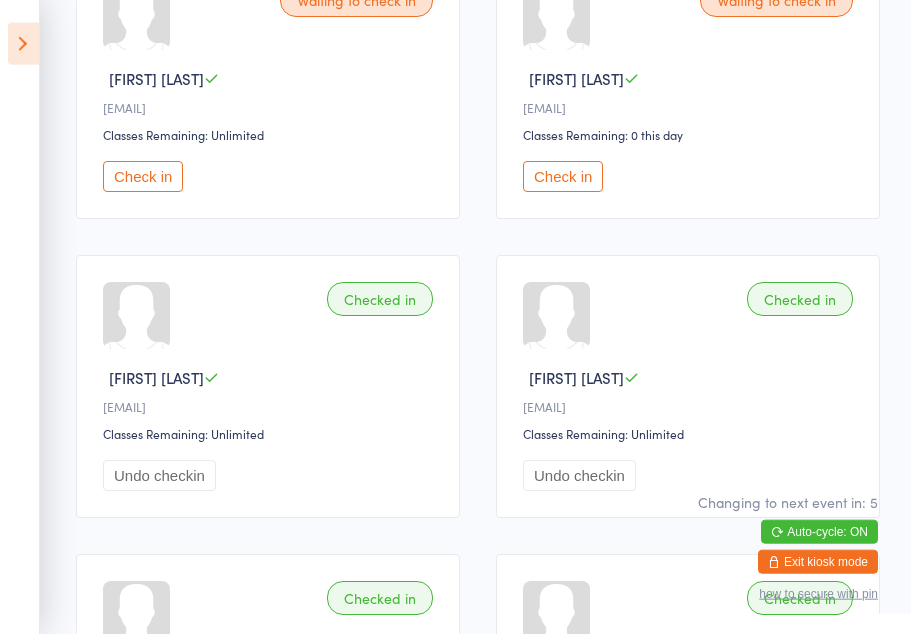 click at bounding box center [23, 44] 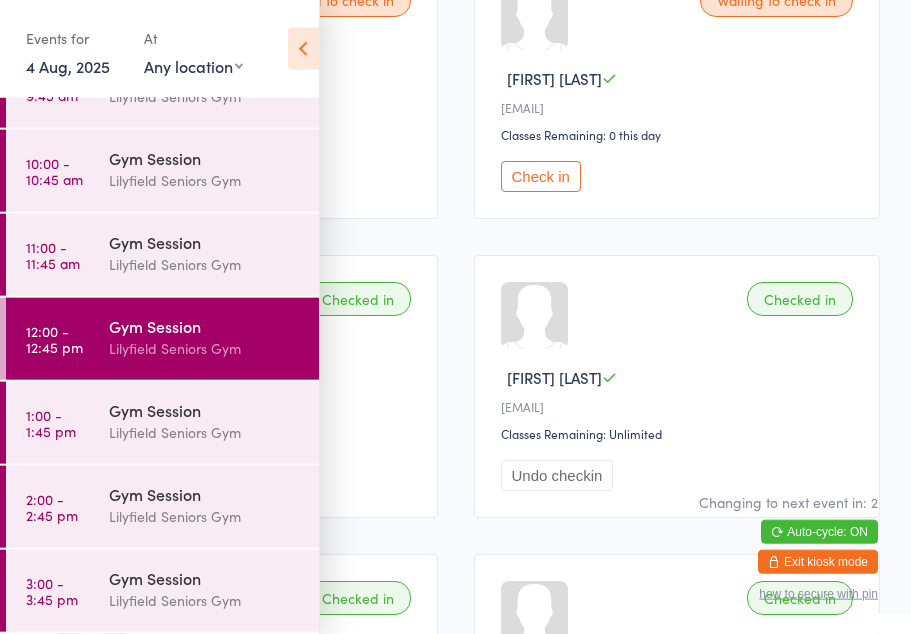 scroll, scrollTop: 220, scrollLeft: 0, axis: vertical 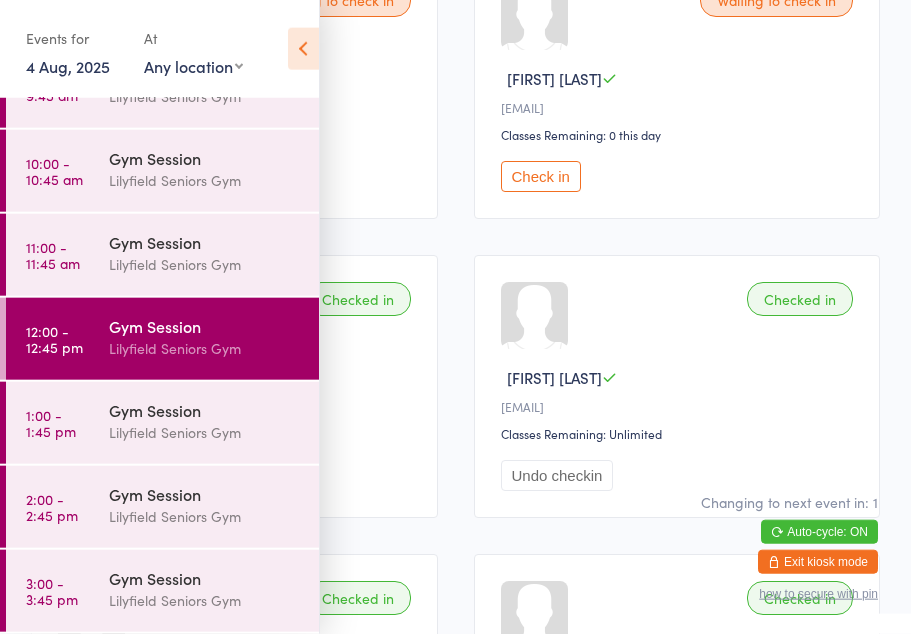 click on "Gym Session" at bounding box center (205, 410) 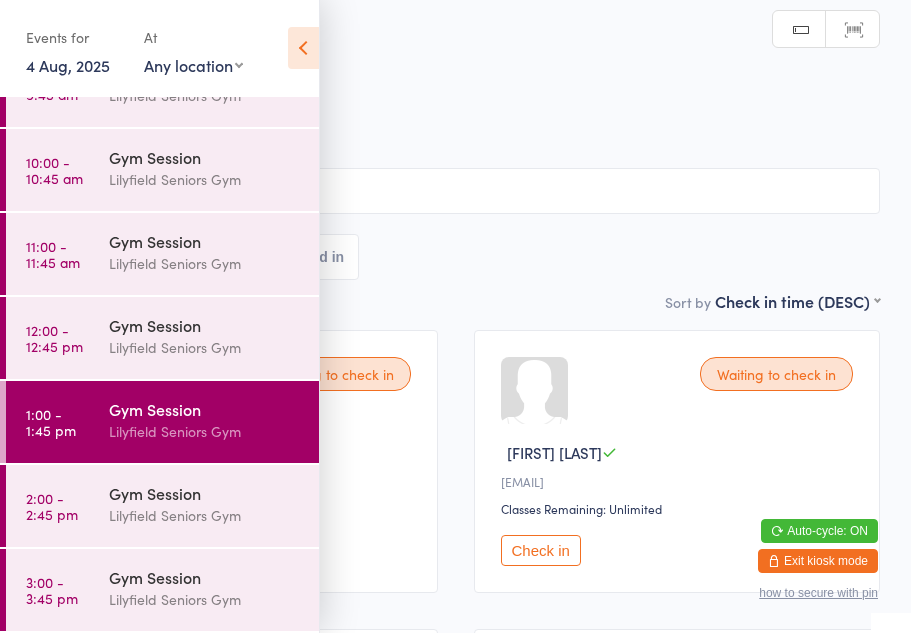 click on "Check in" at bounding box center (541, 551) 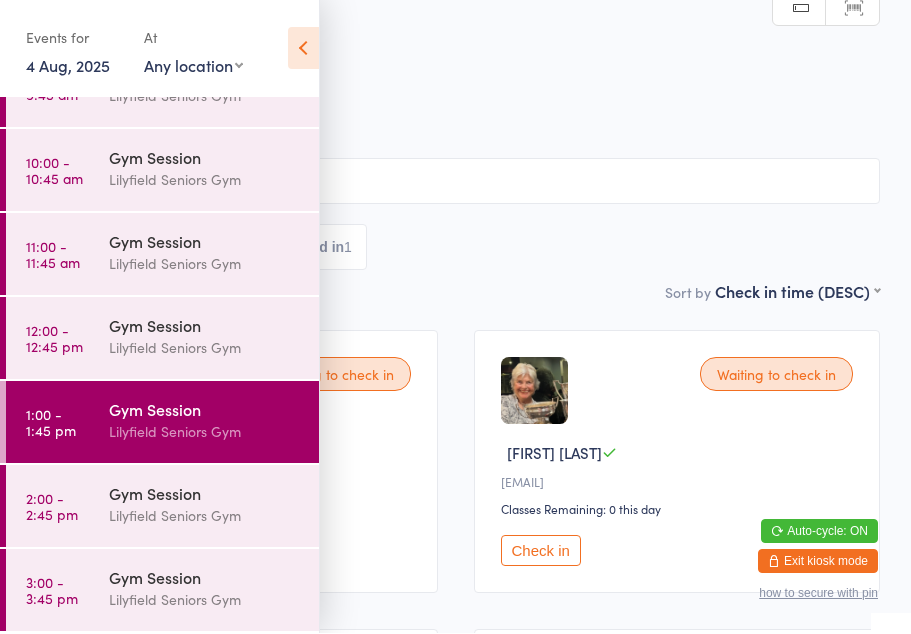scroll, scrollTop: 24, scrollLeft: 0, axis: vertical 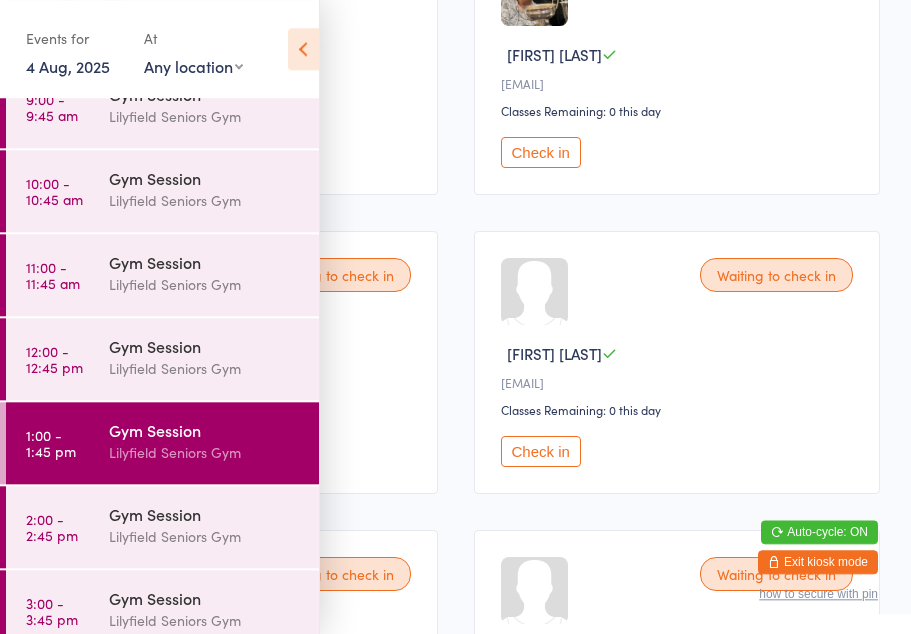 click at bounding box center [303, 49] 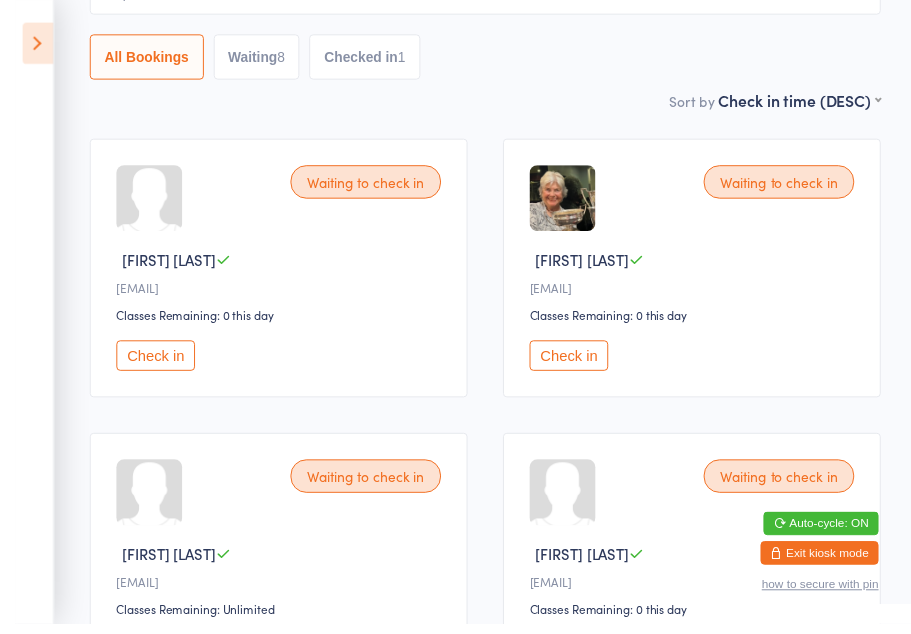 scroll, scrollTop: 189, scrollLeft: 0, axis: vertical 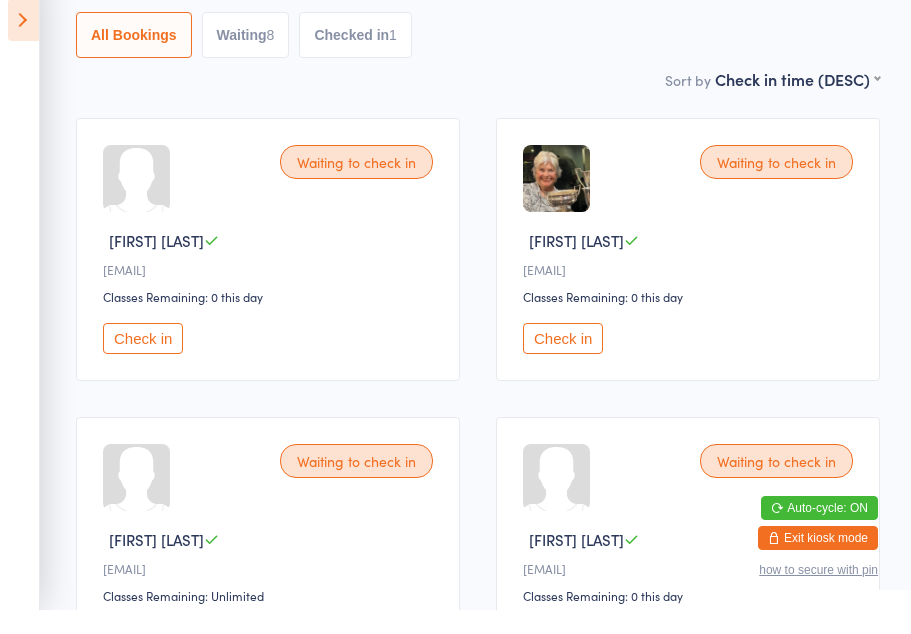 click on "Check in" at bounding box center [143, 362] 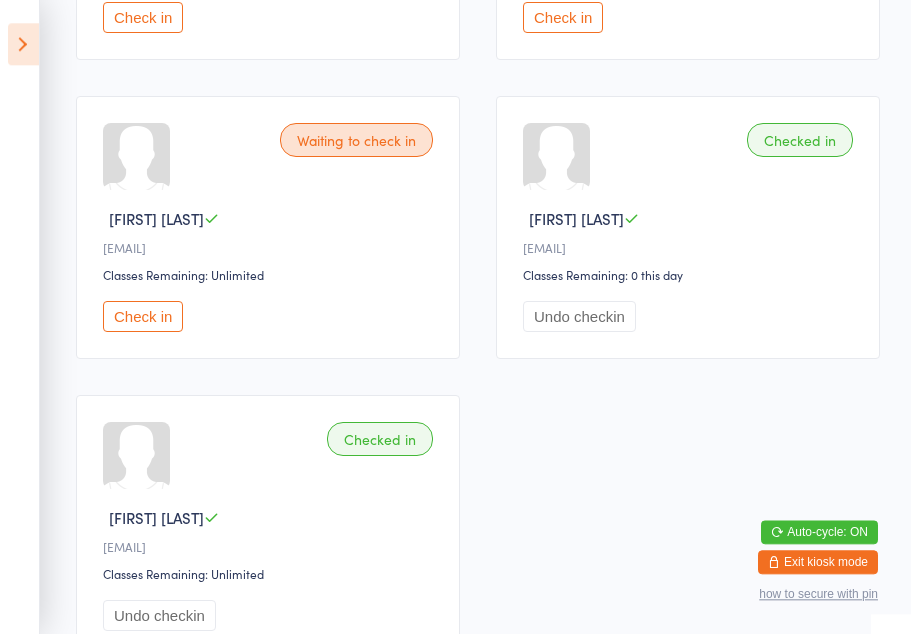 scroll, scrollTop: 1132, scrollLeft: 0, axis: vertical 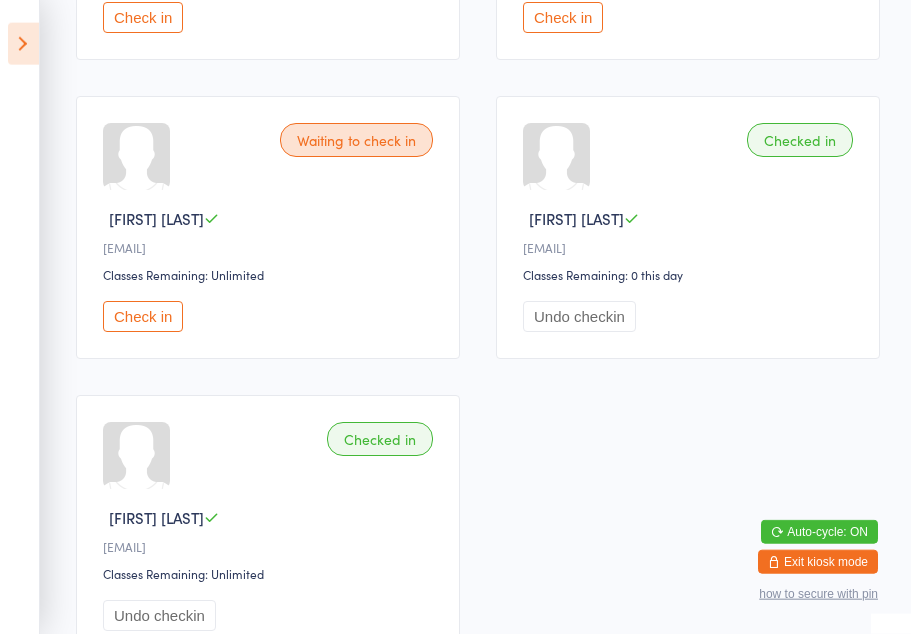 click on "Checked in" at bounding box center (800, 140) 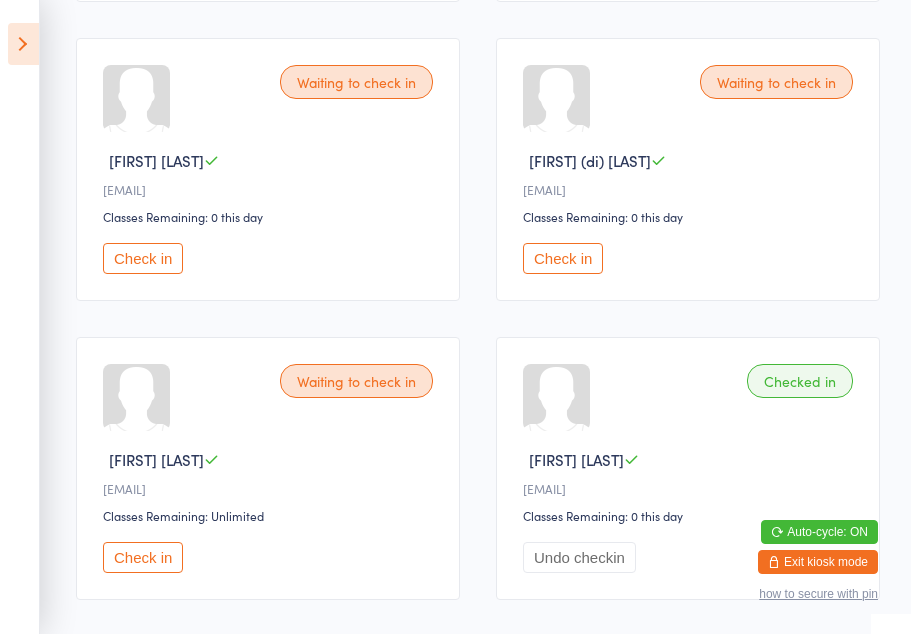 scroll, scrollTop: 892, scrollLeft: 0, axis: vertical 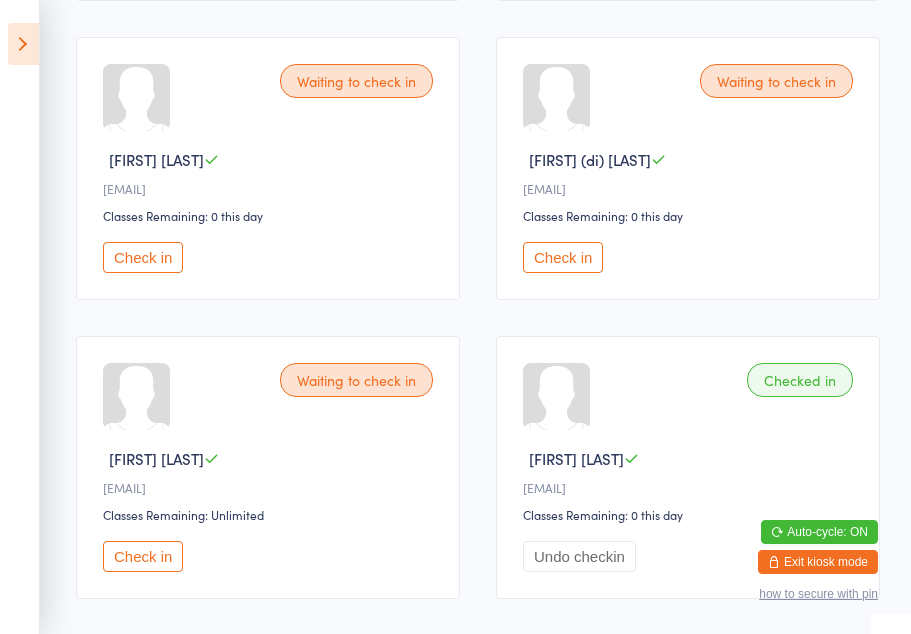 click on "Check in" at bounding box center (563, 257) 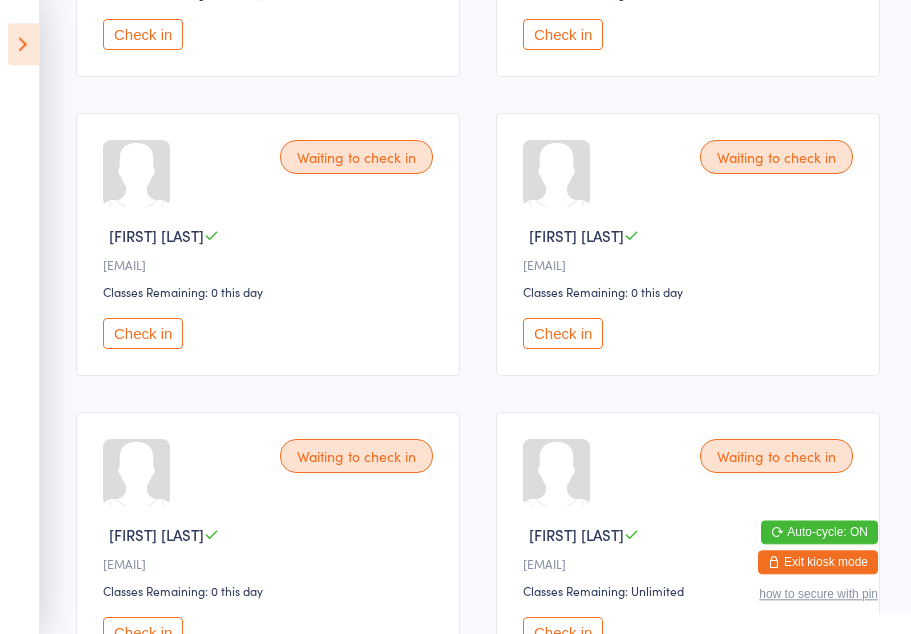 scroll, scrollTop: 517, scrollLeft: 0, axis: vertical 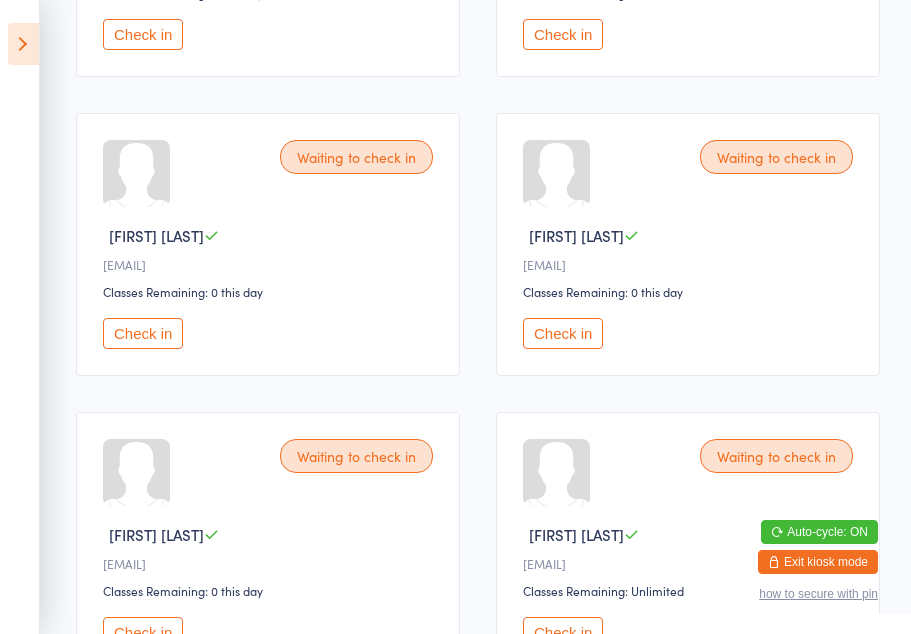 click on "Check in" at bounding box center [563, 333] 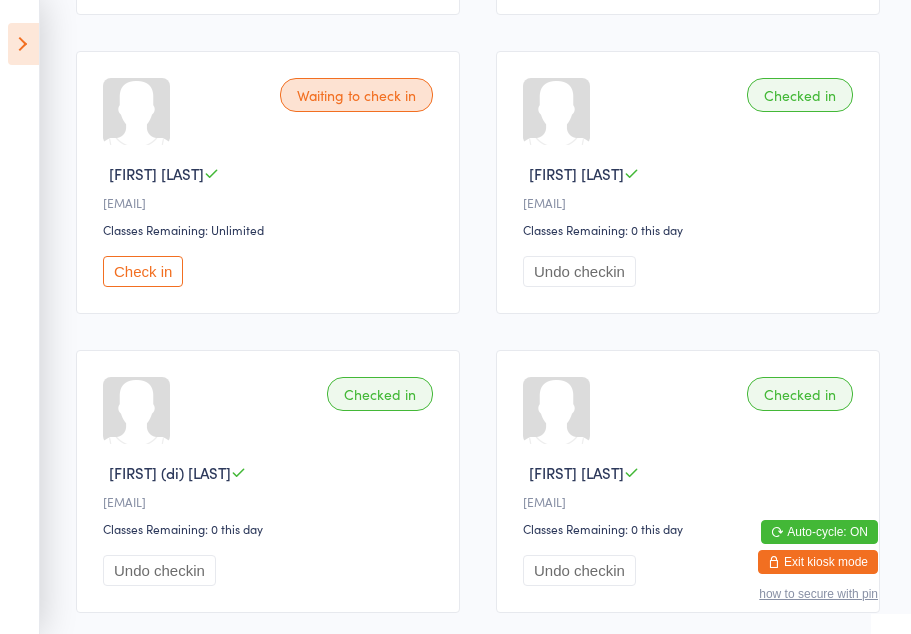 scroll, scrollTop: 879, scrollLeft: 0, axis: vertical 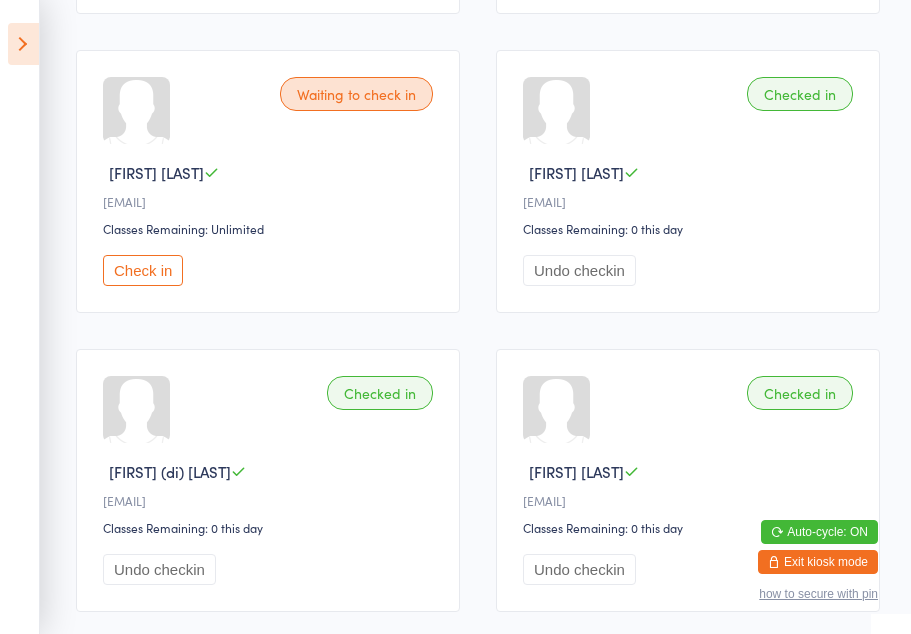 click at bounding box center [23, 44] 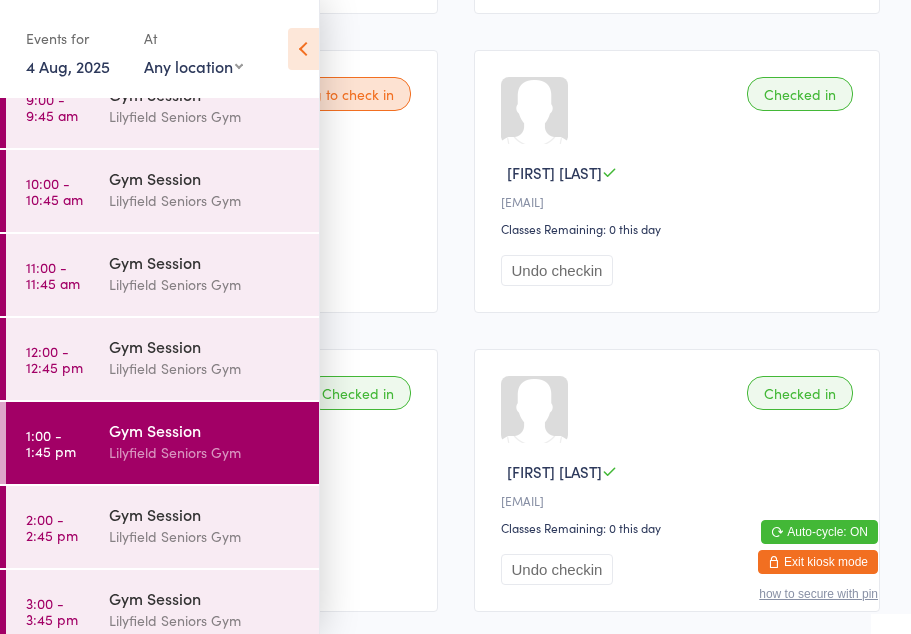 click on "Lilyfield Seniors Gym" at bounding box center (205, 536) 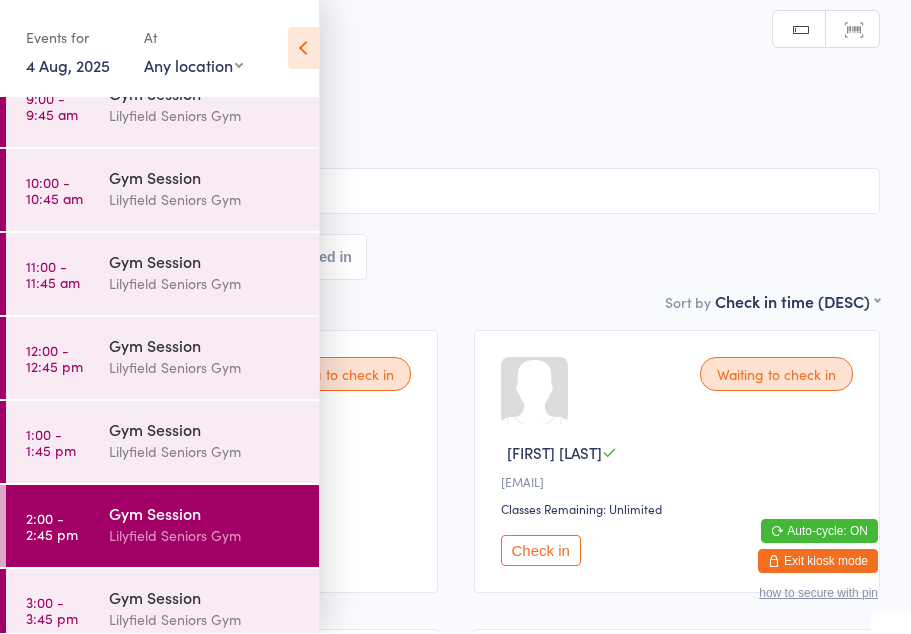 click at bounding box center (303, 49) 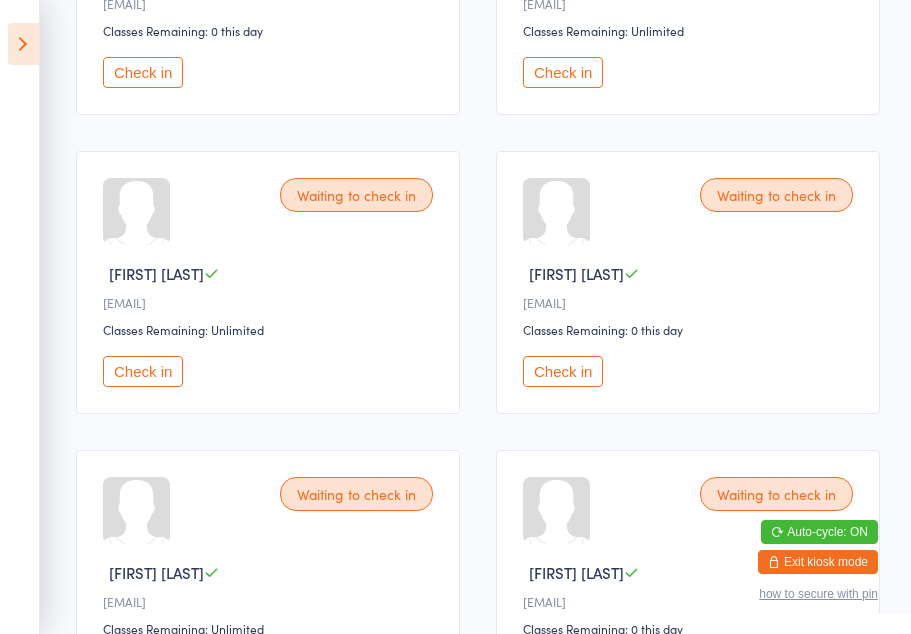 scroll, scrollTop: 779, scrollLeft: 0, axis: vertical 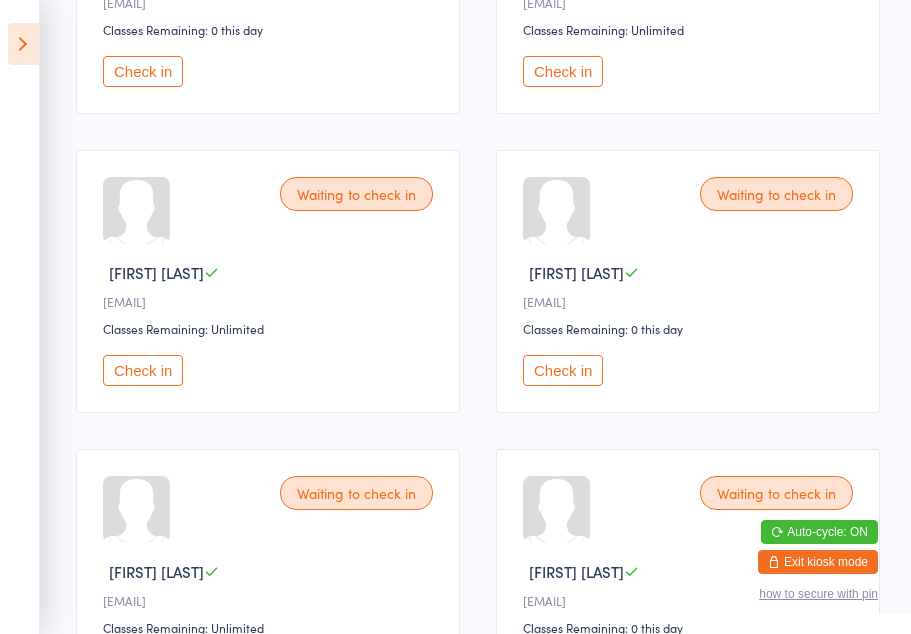 click on "Check in" at bounding box center [563, 370] 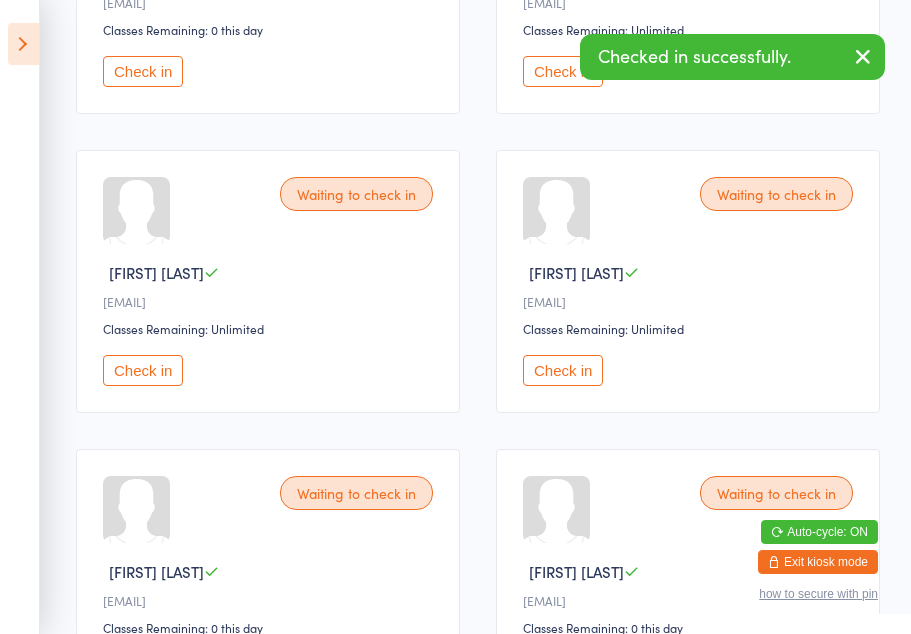 click at bounding box center (23, 44) 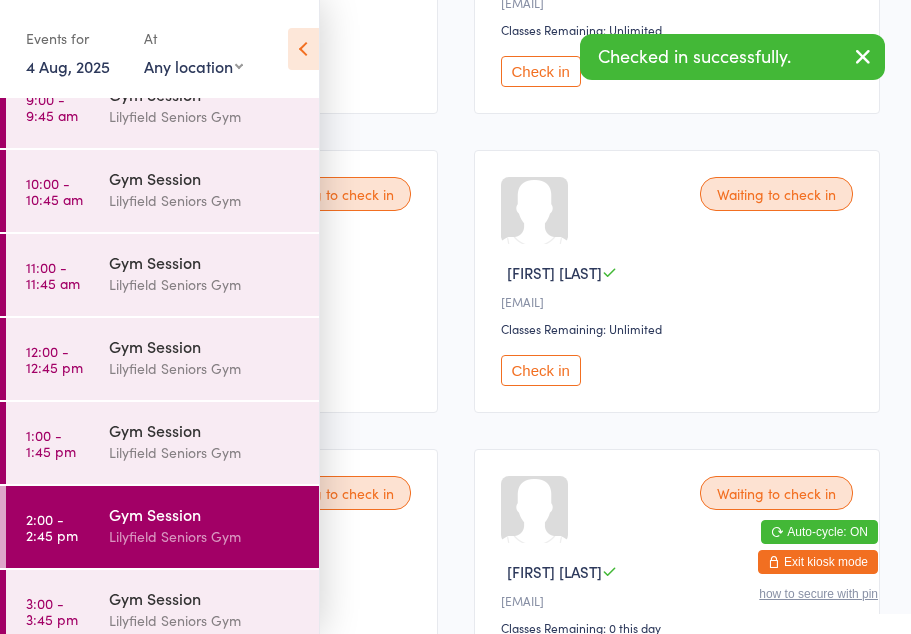 click on "Gym Session" at bounding box center (205, 430) 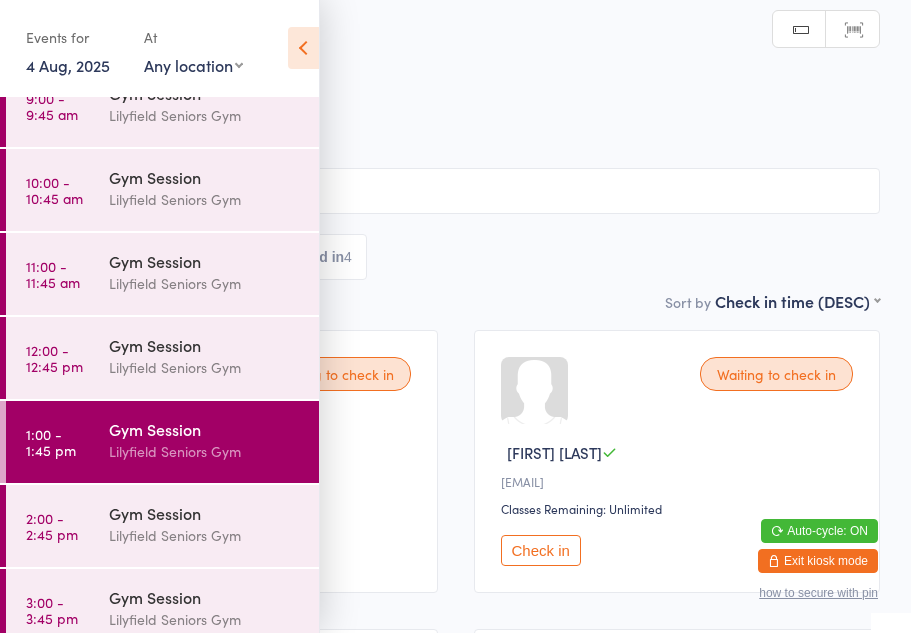 click at bounding box center (303, 49) 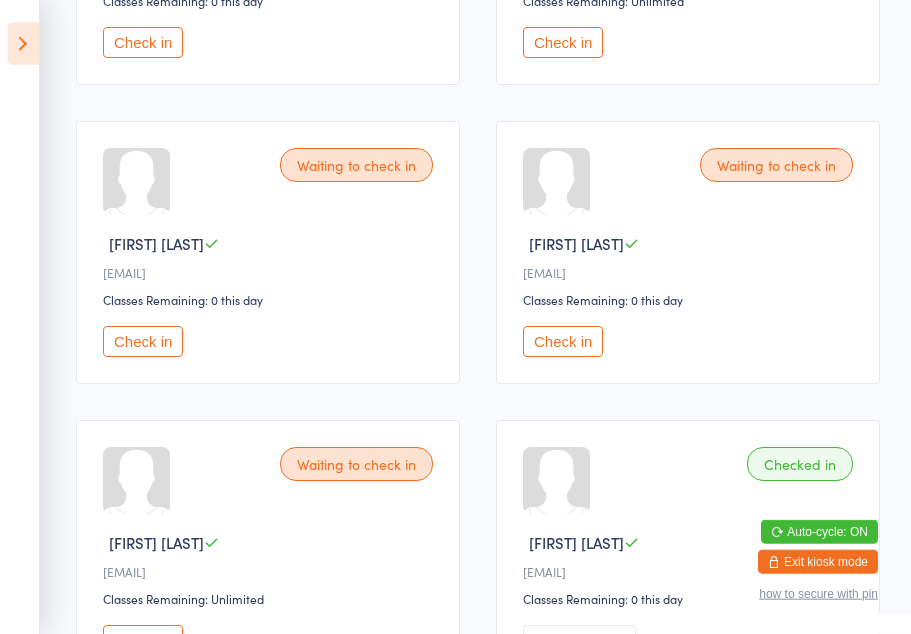 scroll, scrollTop: 511, scrollLeft: 0, axis: vertical 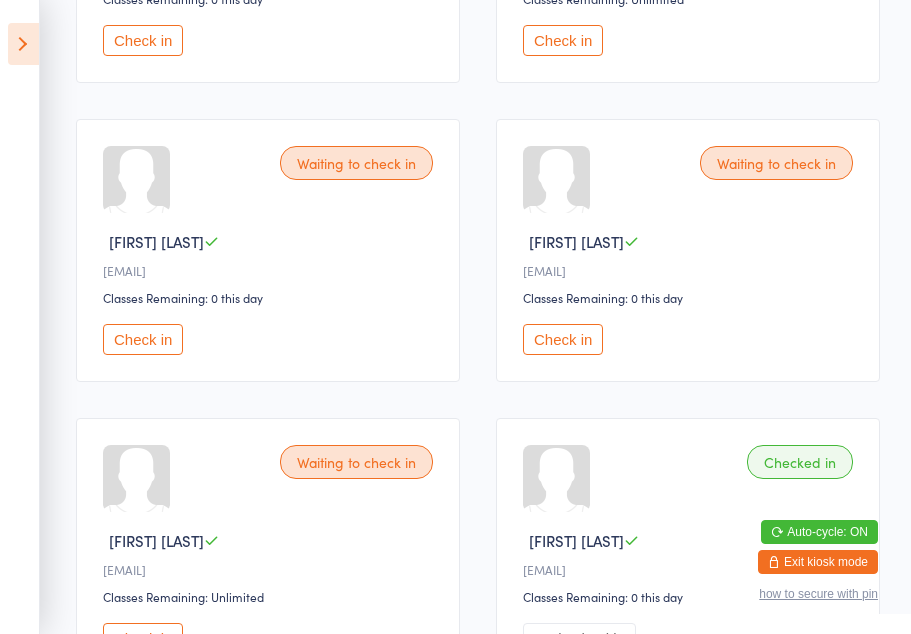 click on "Waiting to check in" at bounding box center (356, 462) 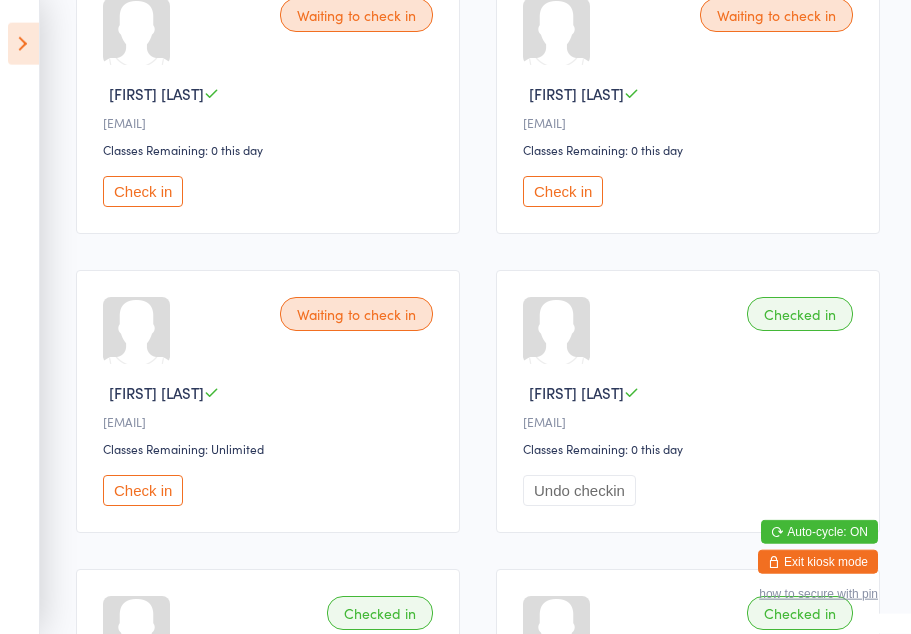 scroll, scrollTop: 660, scrollLeft: 0, axis: vertical 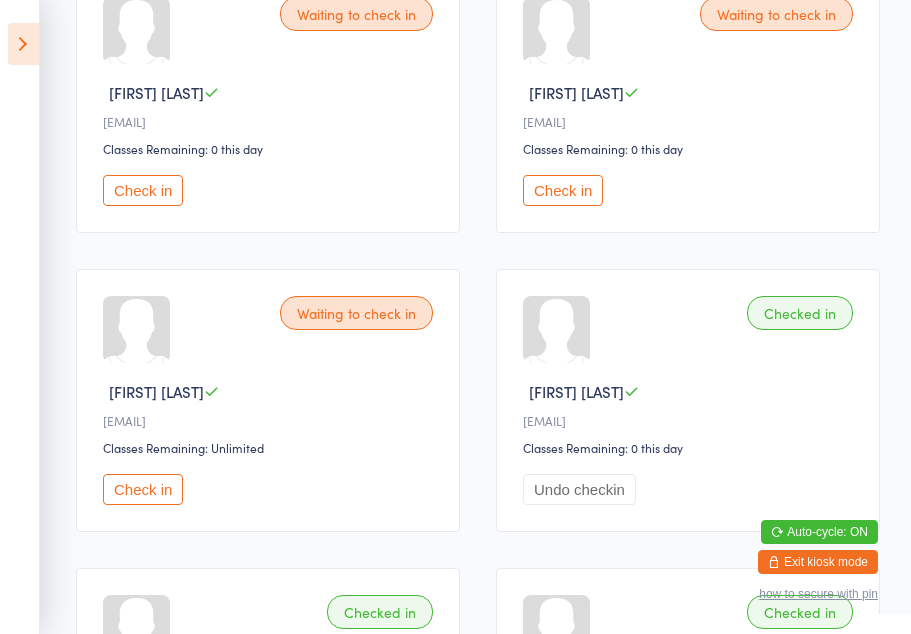 click on "Check in" at bounding box center (143, 489) 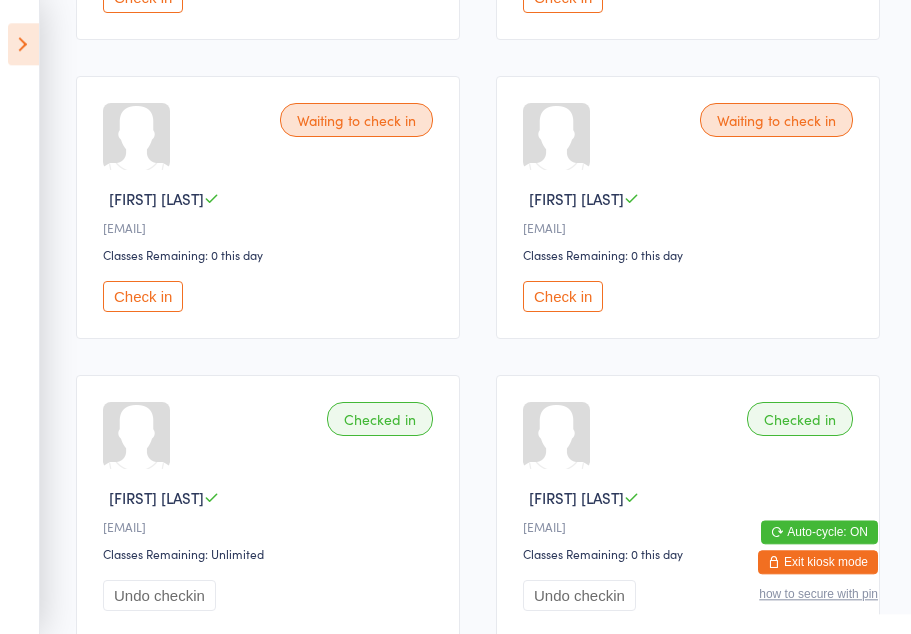 click on "Check in" at bounding box center [563, 296] 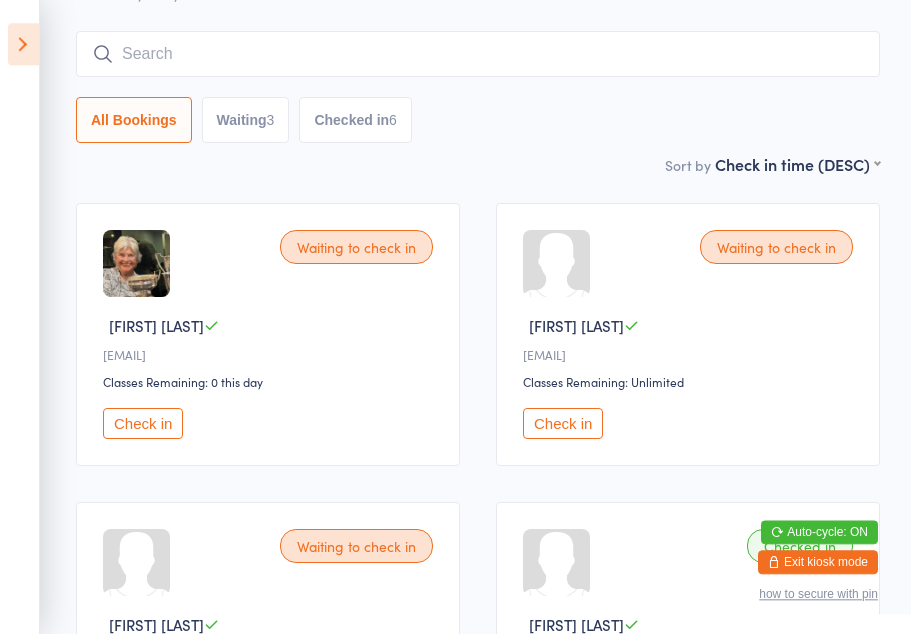 scroll, scrollTop: 127, scrollLeft: 0, axis: vertical 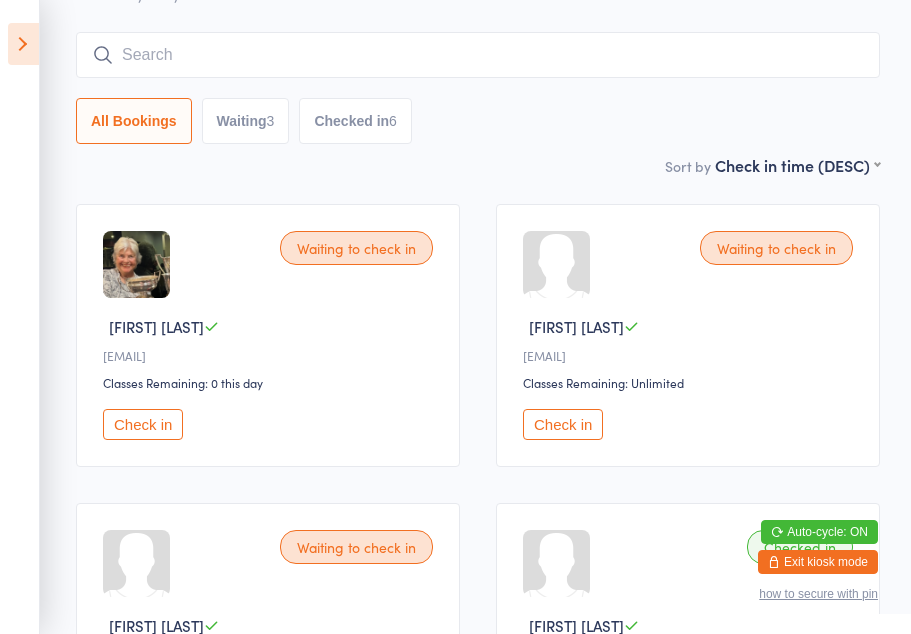click at bounding box center [23, 44] 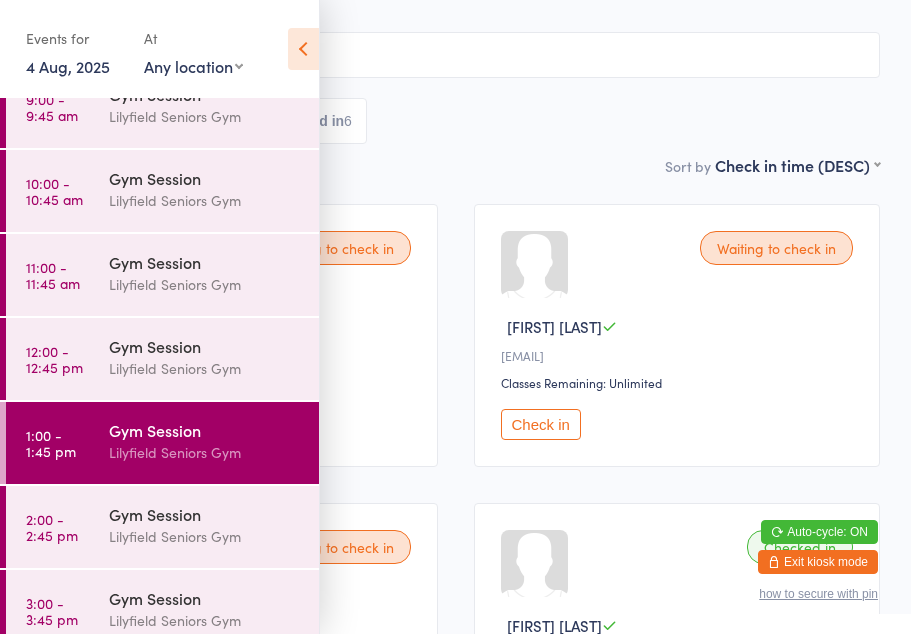 click on "[TIME] - [TIME]" at bounding box center (51, 443) 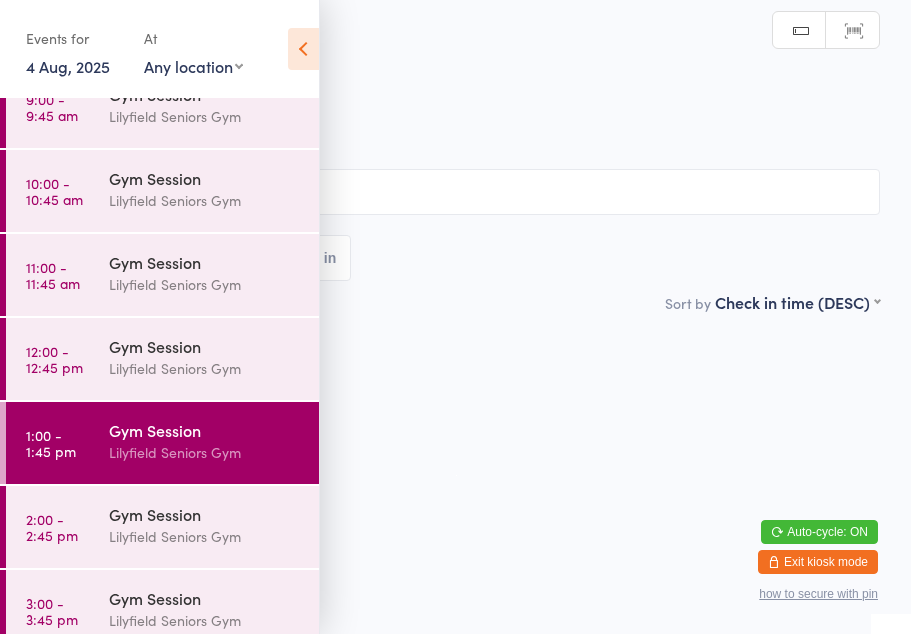 scroll, scrollTop: 0, scrollLeft: 0, axis: both 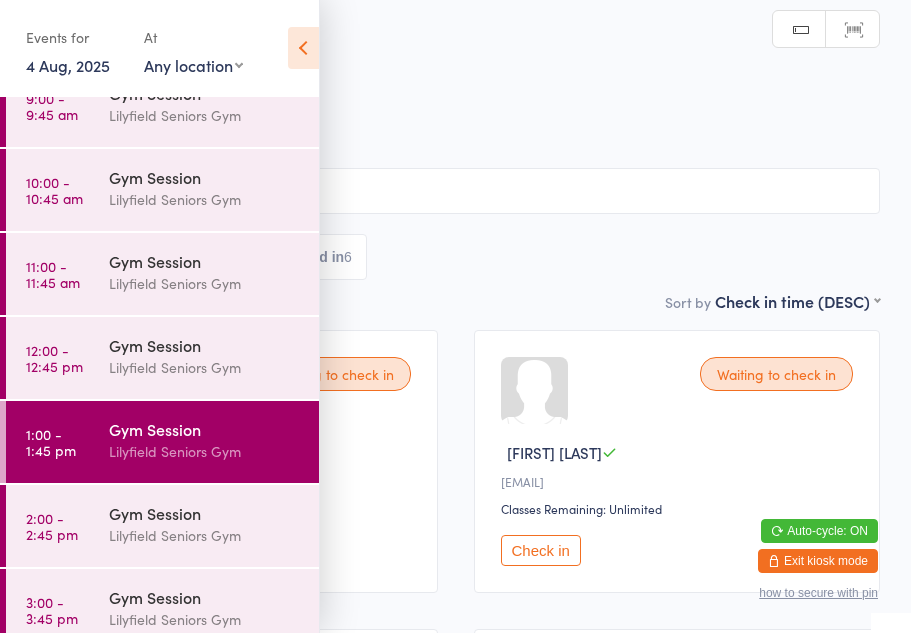 click on "[TIME] - [TIME]" at bounding box center [52, 527] 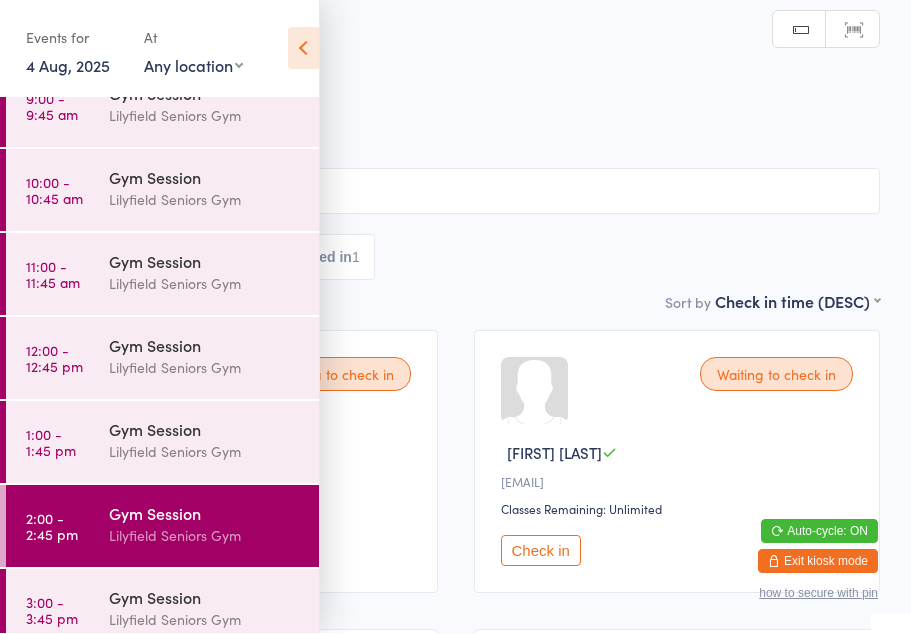 scroll, scrollTop: 0, scrollLeft: 0, axis: both 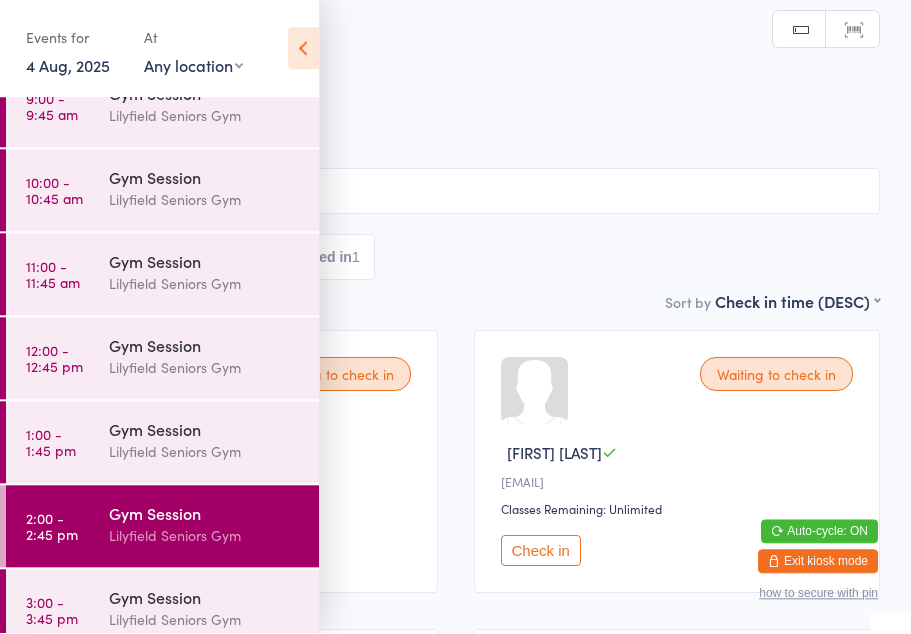 click at bounding box center [303, 49] 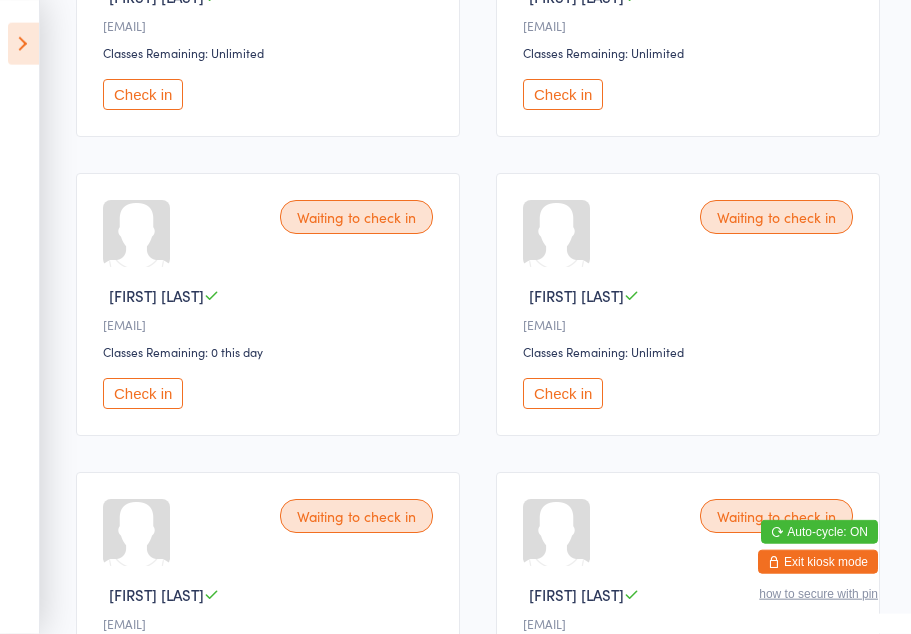 scroll, scrollTop: 458, scrollLeft: 0, axis: vertical 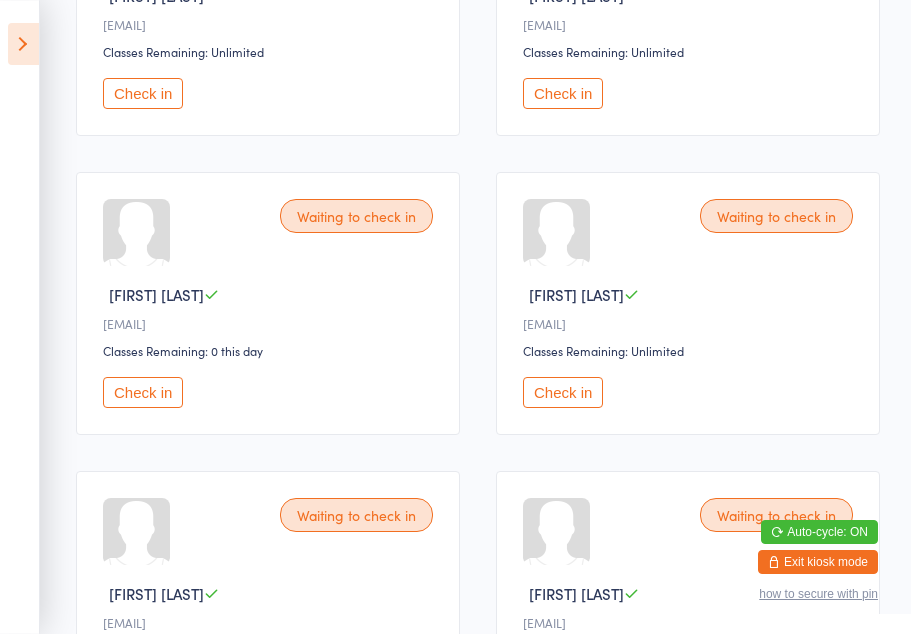 click on "Check in" at bounding box center [143, 392] 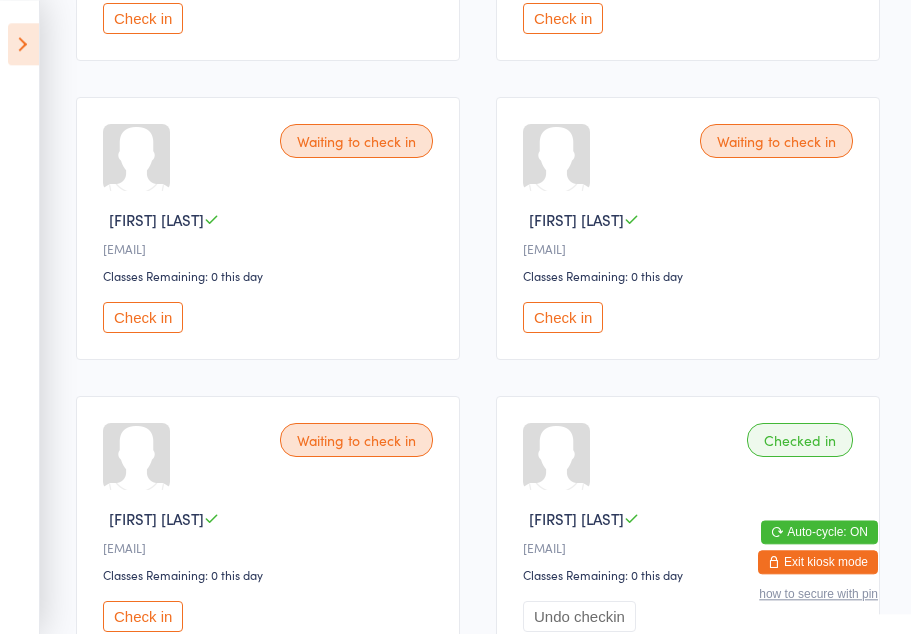 scroll, scrollTop: 1131, scrollLeft: 0, axis: vertical 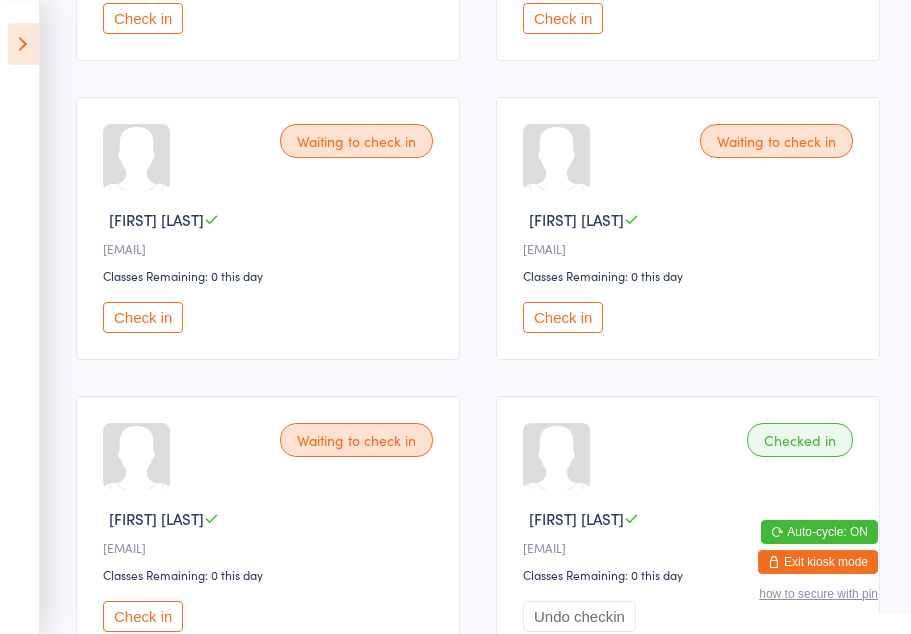 click on "Check in" at bounding box center (563, 317) 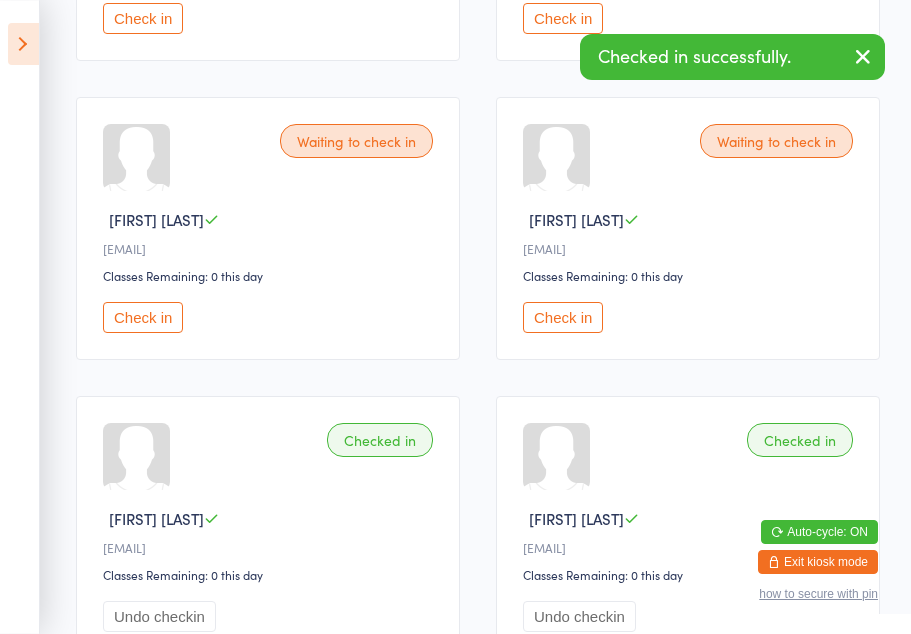 click on "Check in" at bounding box center [143, 317] 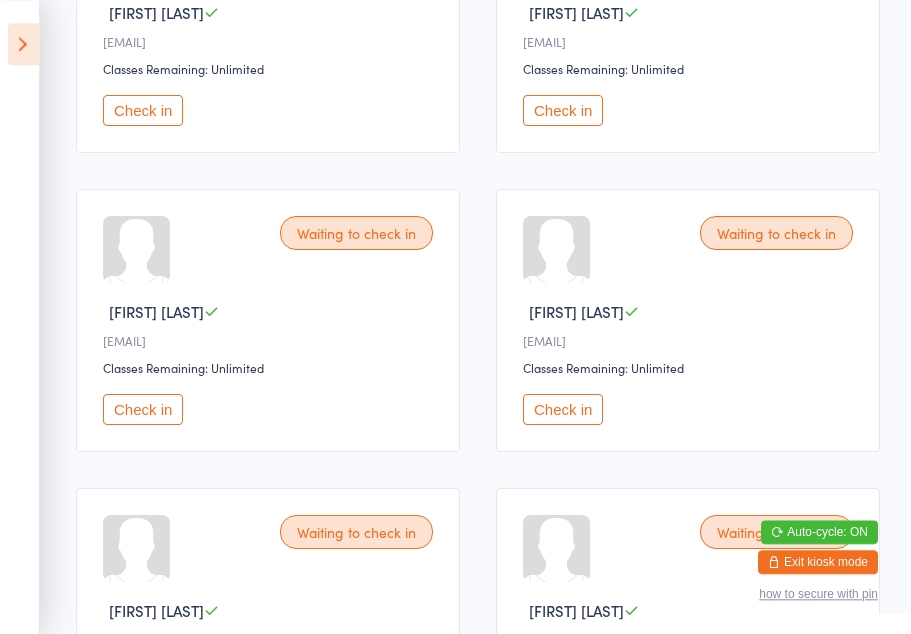 scroll, scrollTop: 440, scrollLeft: 0, axis: vertical 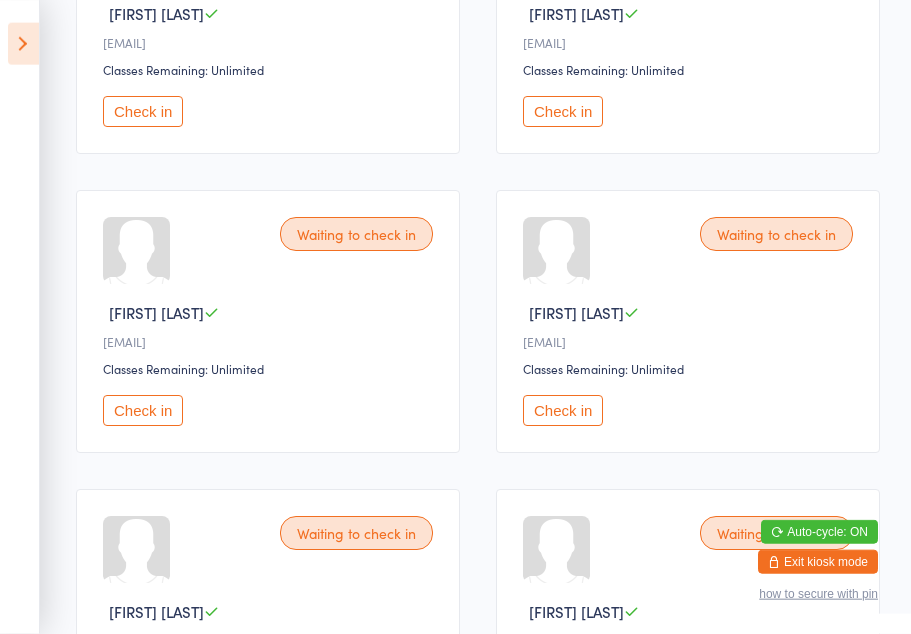 click on "Waiting to check in [FIRST] [LAST] [EMAIL] Classes Remaining: Unlimited Check in" at bounding box center [268, 321] 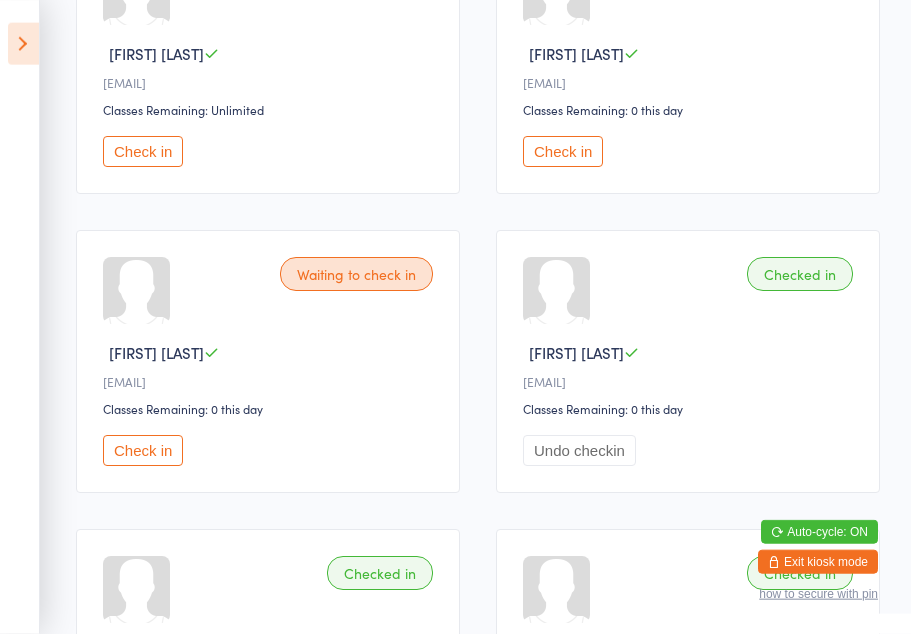 scroll, scrollTop: 999, scrollLeft: 0, axis: vertical 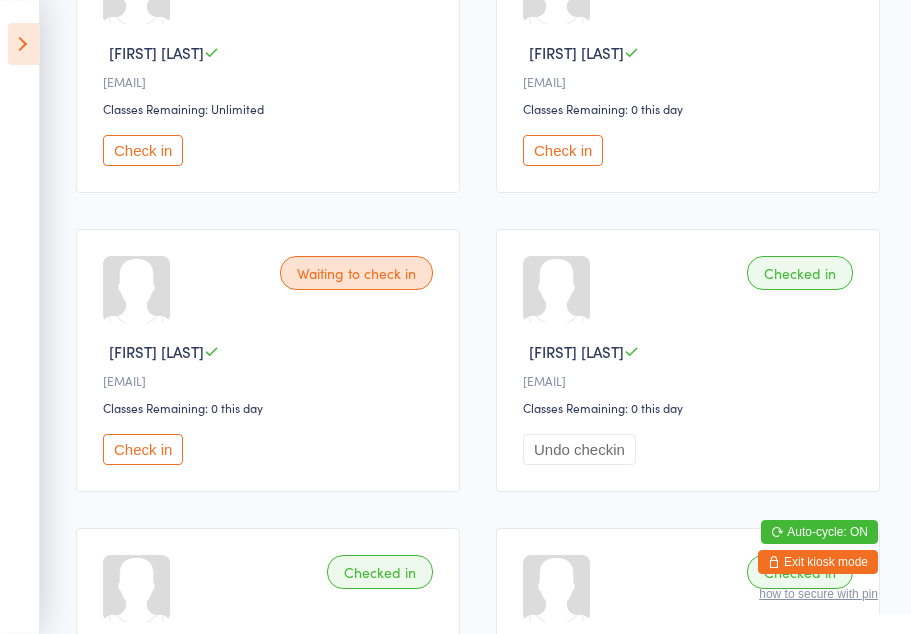 click on "Check in" at bounding box center (563, 150) 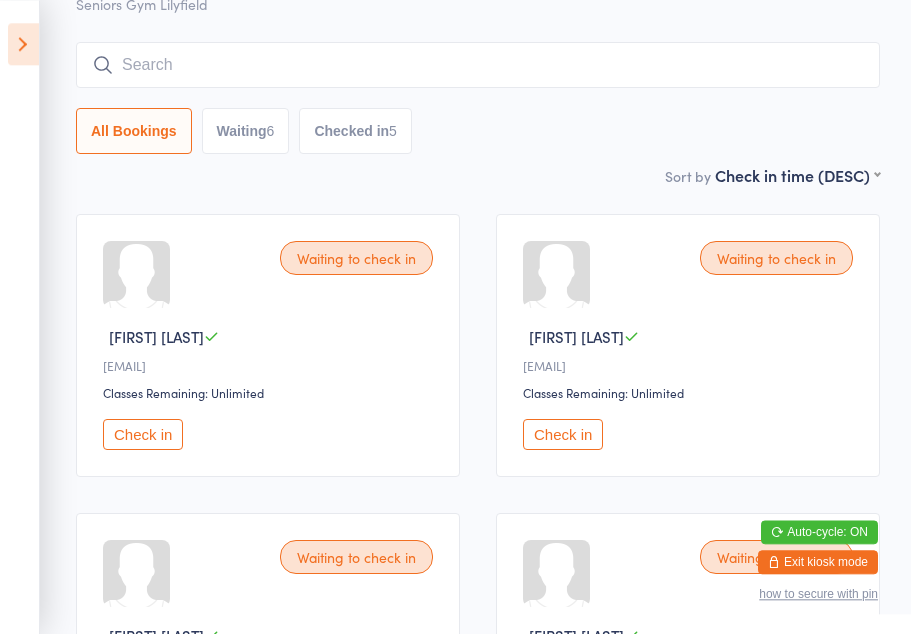 scroll, scrollTop: 117, scrollLeft: 0, axis: vertical 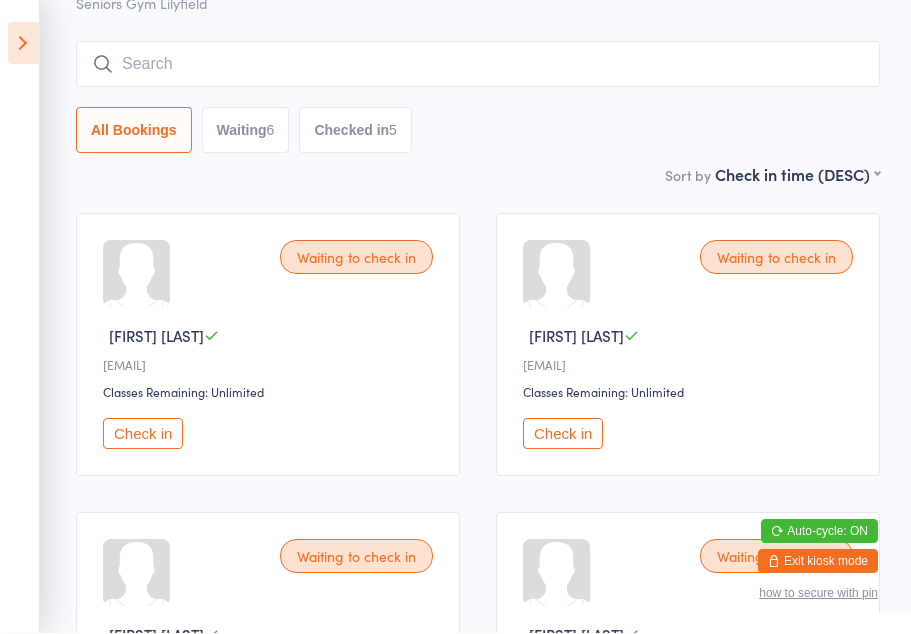 click at bounding box center [23, 44] 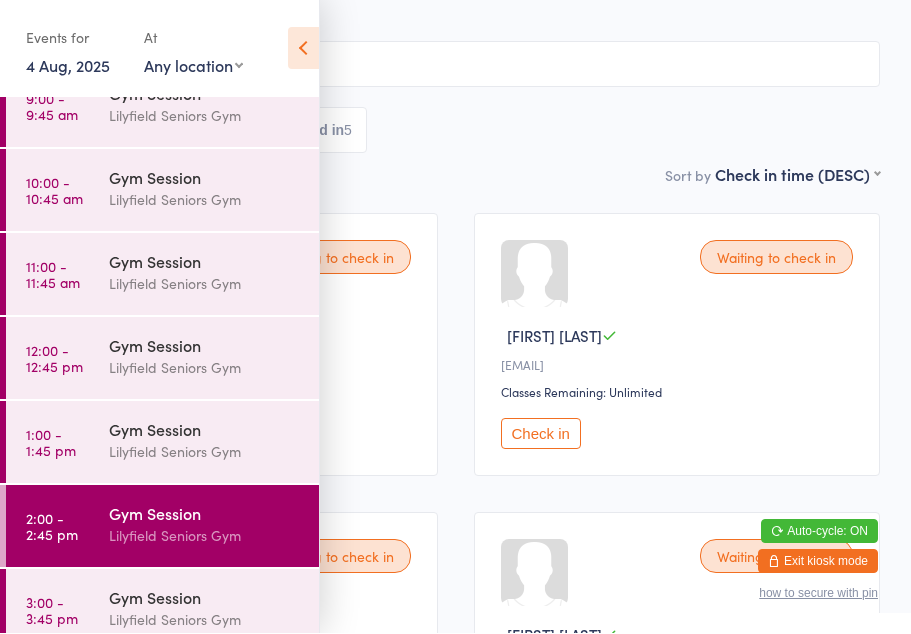 click on "Sort by   Check in time (DESC) First name (ASC) First name (DESC) Last name (ASC) Last name (DESC) Check in time (ASC) Check in time (DESC)" at bounding box center (455, 175) 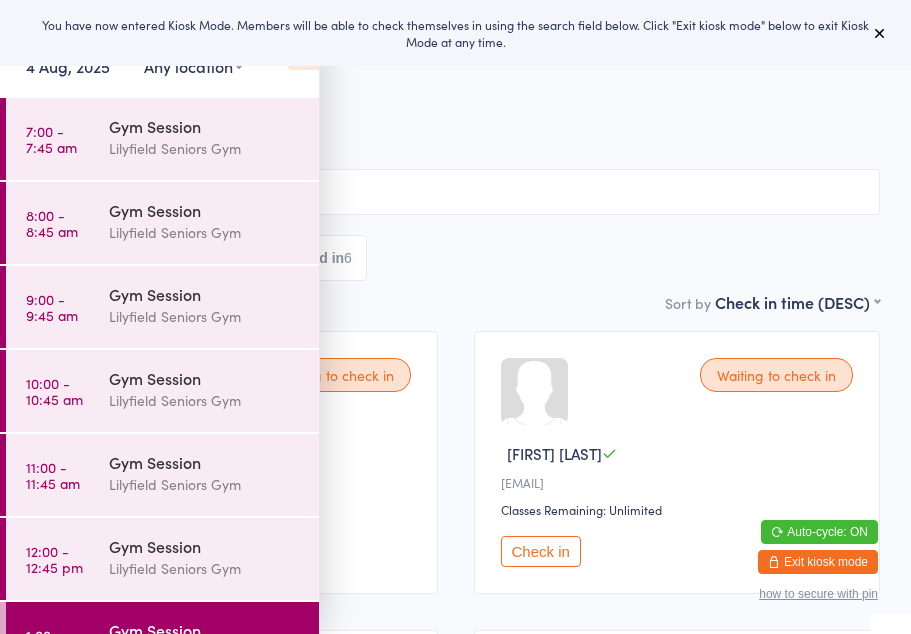 scroll, scrollTop: 0, scrollLeft: 0, axis: both 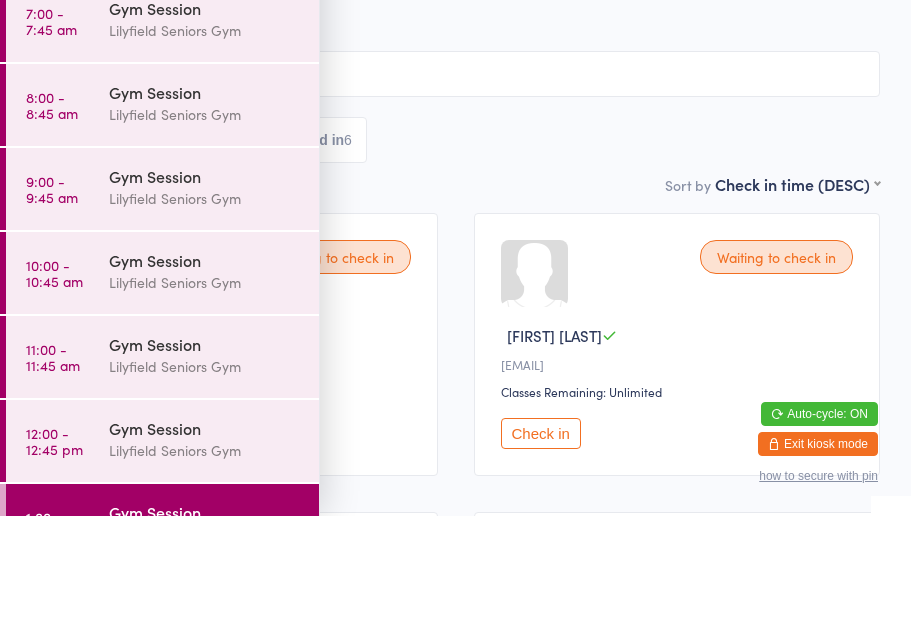 click on "Events for 4 Aug, 2025 4 Aug, 2025
August 2025
Sun Mon Tue Wed Thu Fri Sat
31
27
28
29
30
31
01
02
32
03
04
05
06
07
08
09
33
10
11
12
13
14
15
16
34
17
18
19
20
21
22
23
35
24
25
26
27
28
29
30" at bounding box center [160, 317] 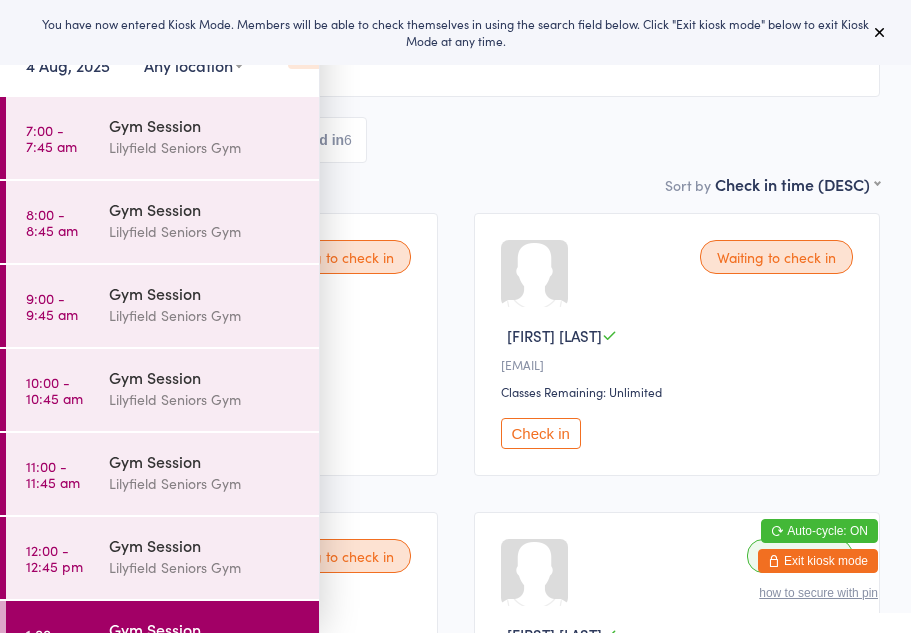 click on "Gym Session Lilyfield Seniors Gym" at bounding box center (214, 641) 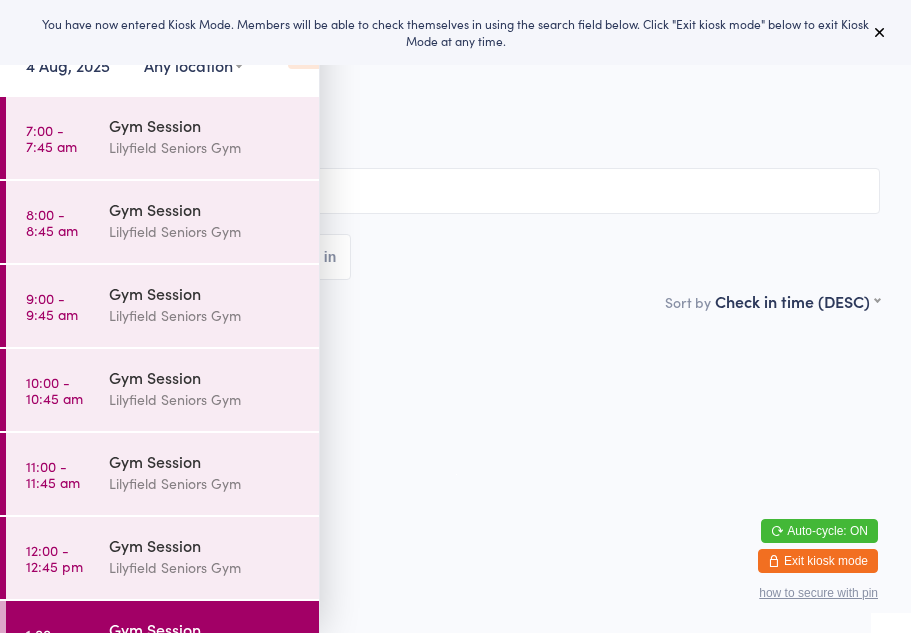 click at bounding box center (880, 33) 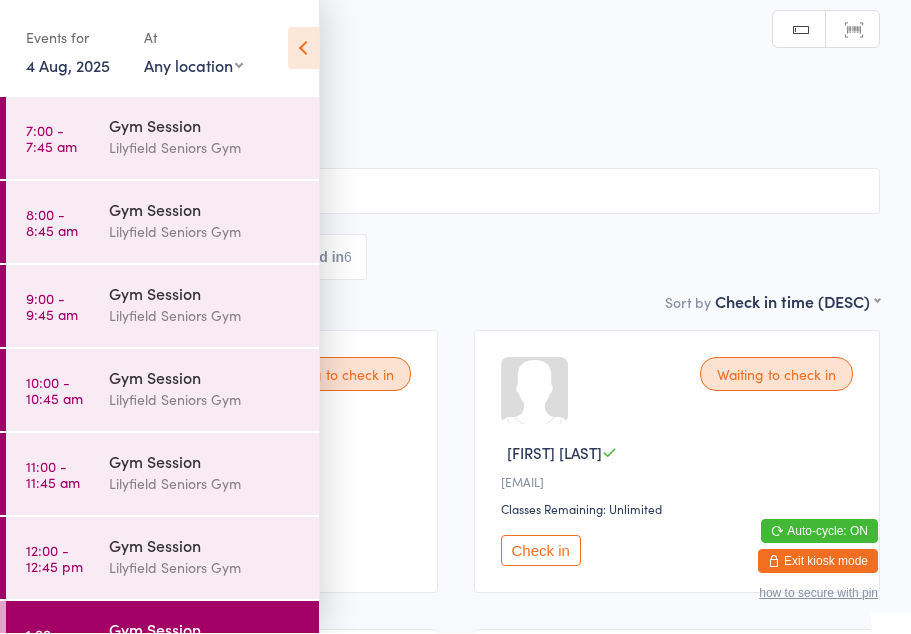 click at bounding box center [303, 49] 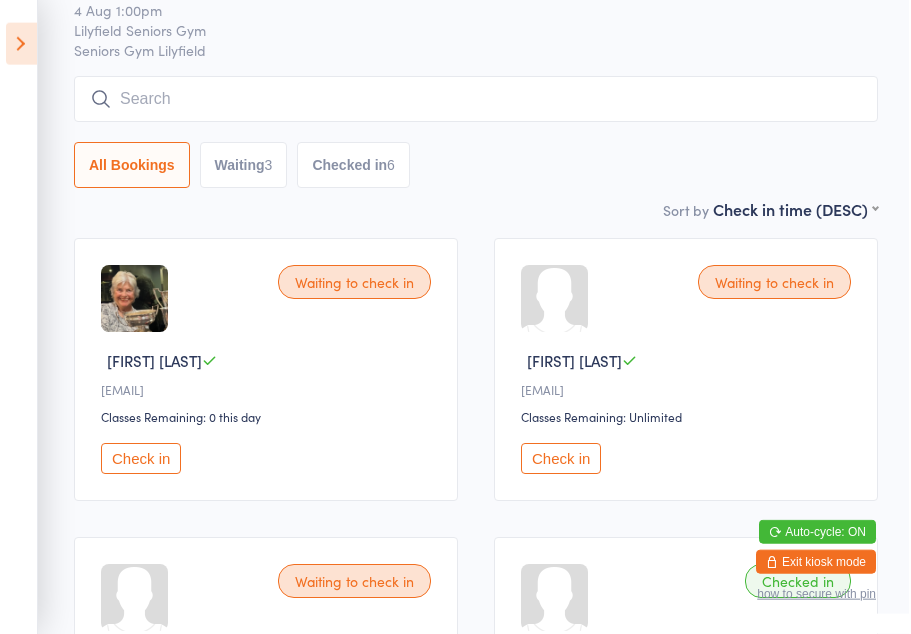 scroll, scrollTop: 94, scrollLeft: 0, axis: vertical 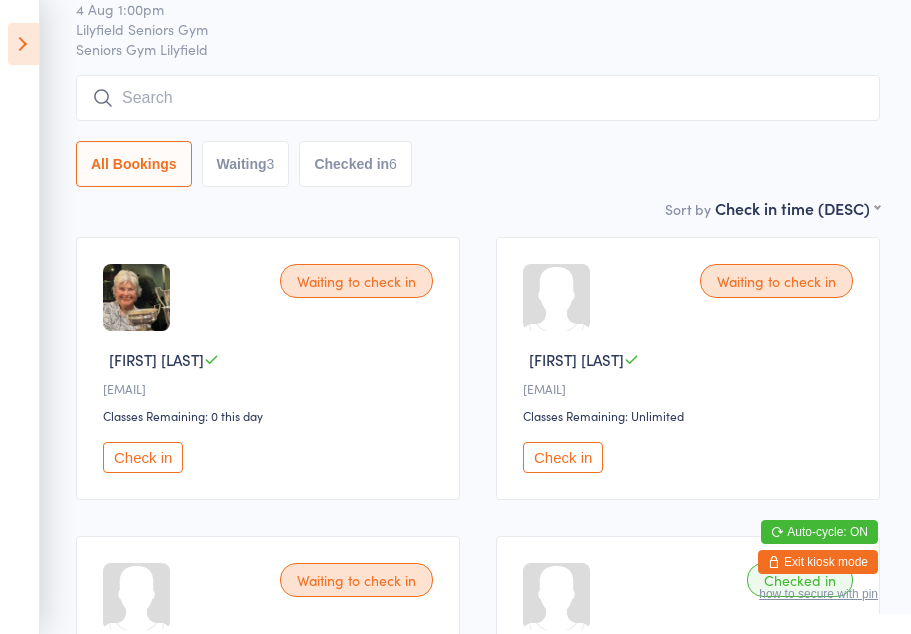 click at bounding box center (23, 44) 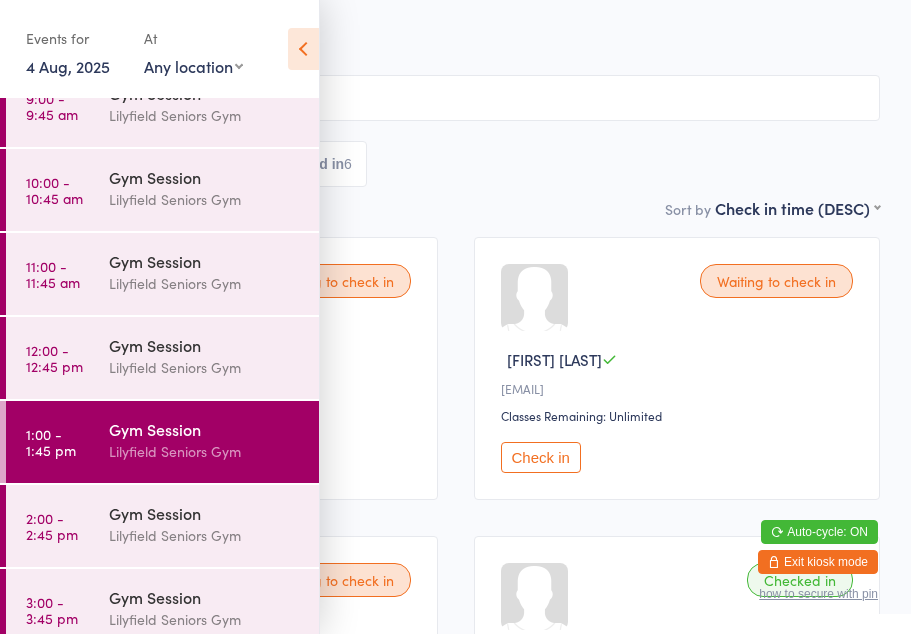 scroll, scrollTop: 200, scrollLeft: 0, axis: vertical 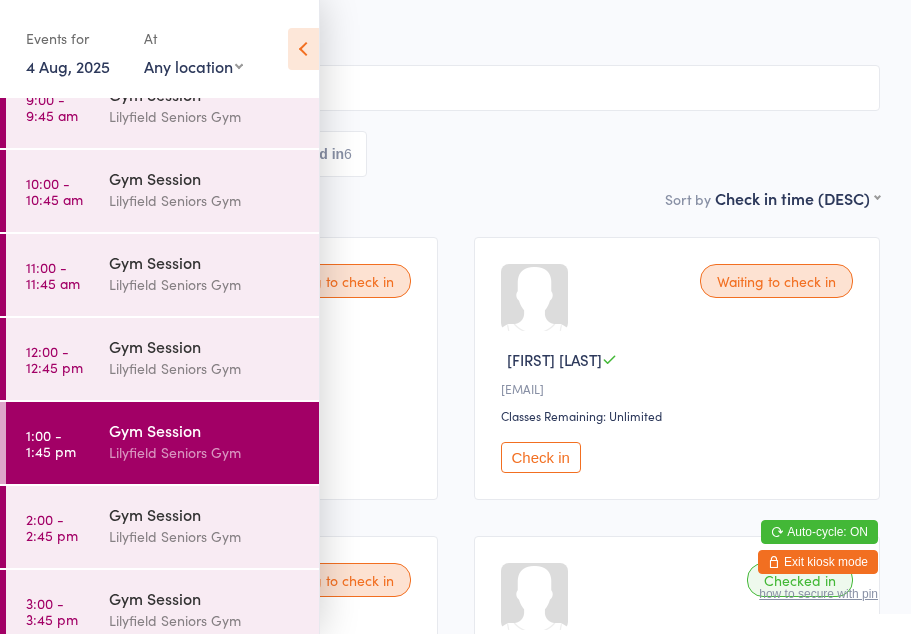 click on "Lilyfield Seniors Gym" at bounding box center [205, 536] 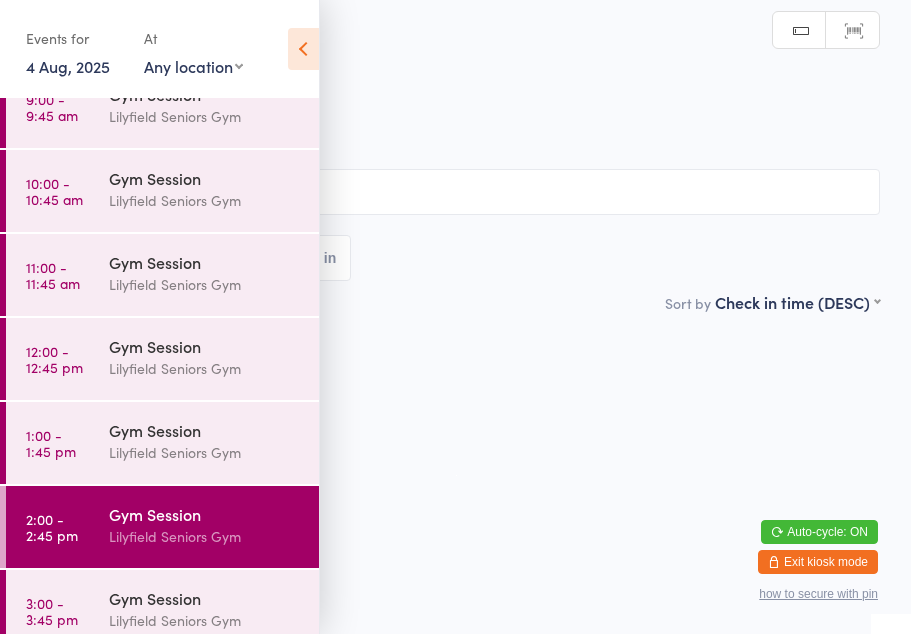 scroll, scrollTop: 0, scrollLeft: 0, axis: both 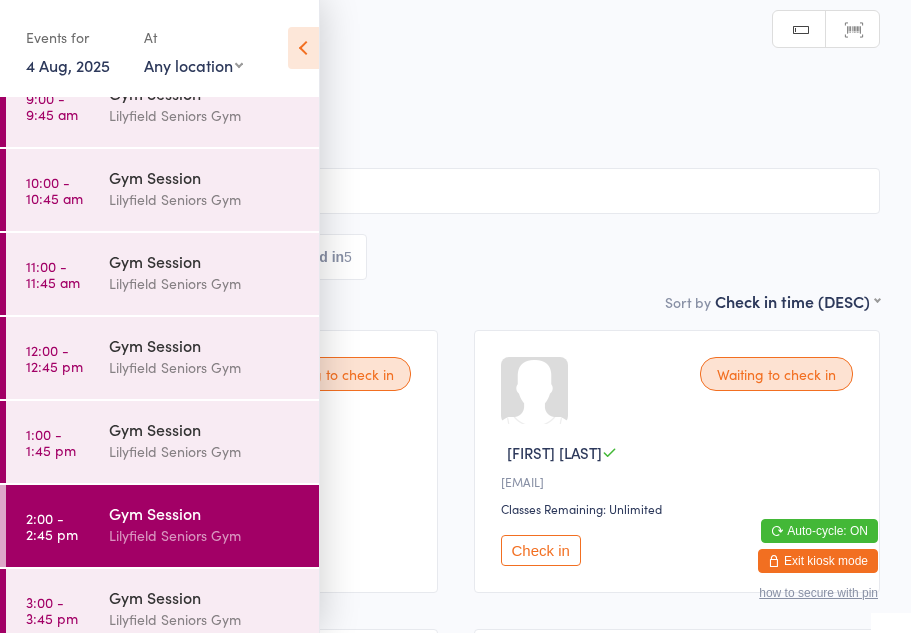 click at bounding box center [303, 49] 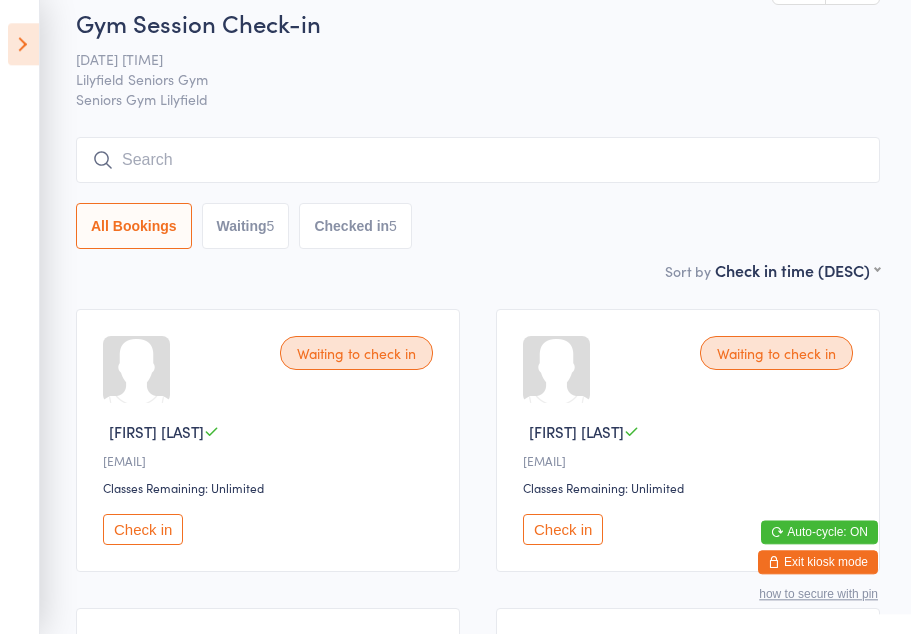 scroll, scrollTop: 22, scrollLeft: 0, axis: vertical 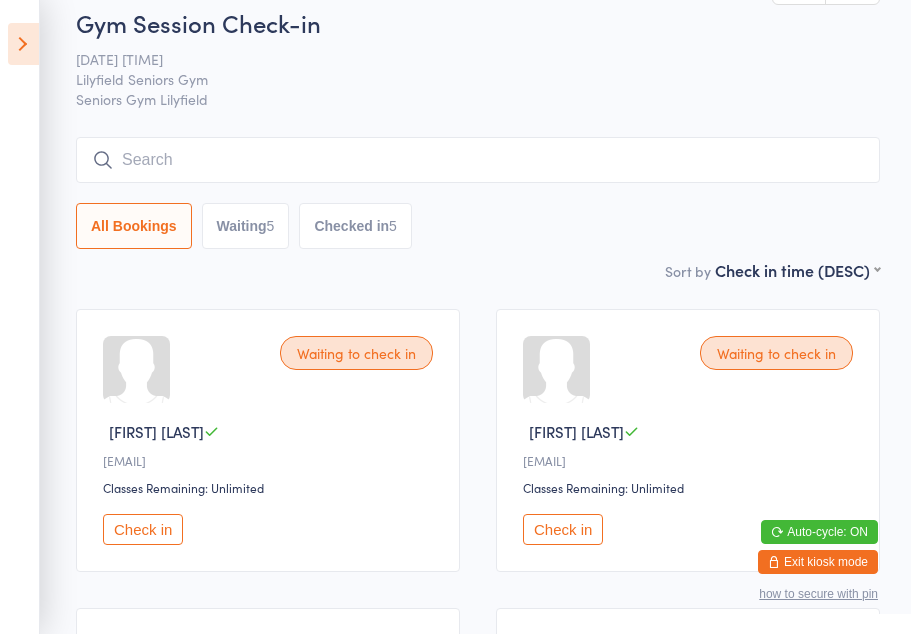 click at bounding box center (478, 160) 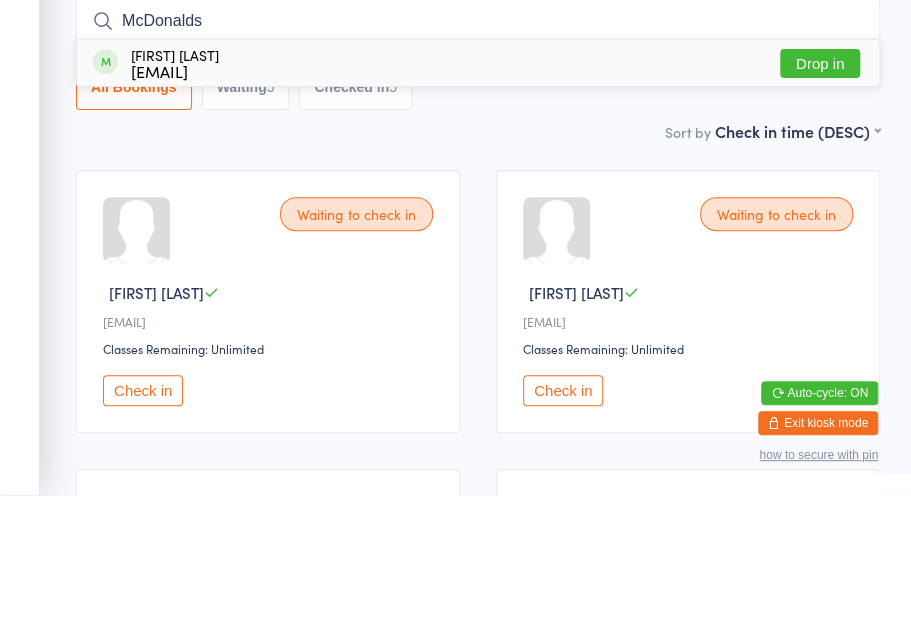 type on "McDonalds" 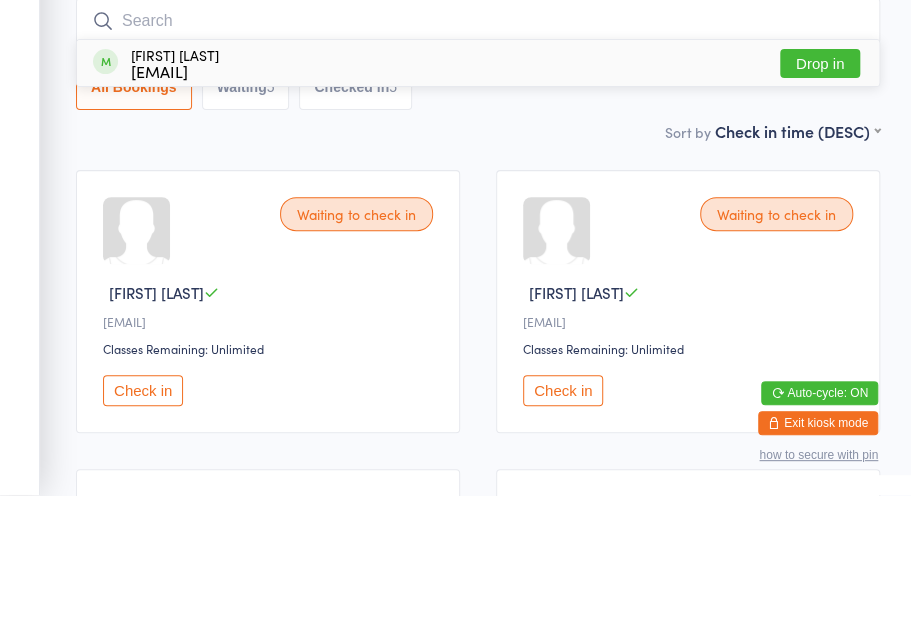 scroll, scrollTop: 160, scrollLeft: 0, axis: vertical 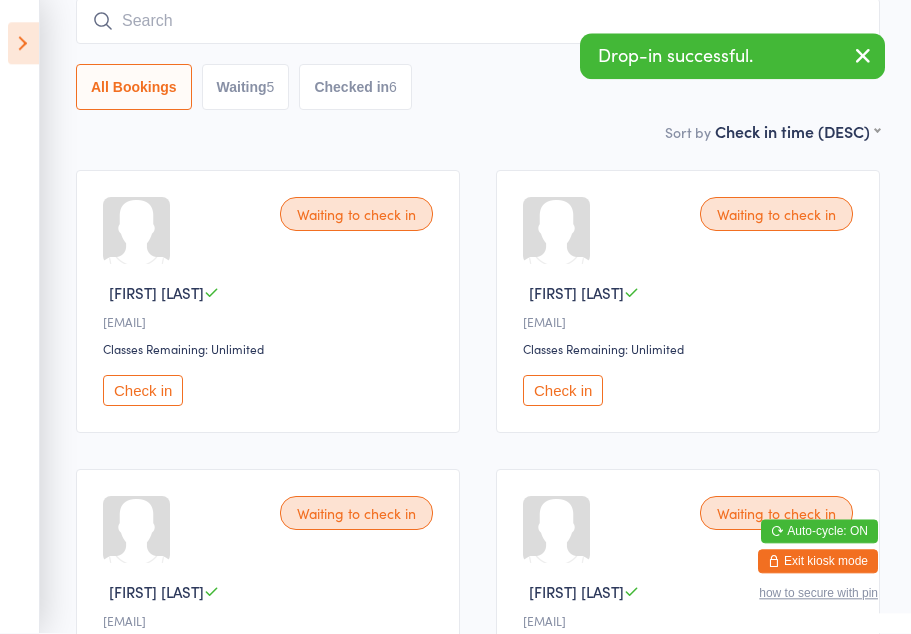 click on "Checked in  6" at bounding box center (355, 88) 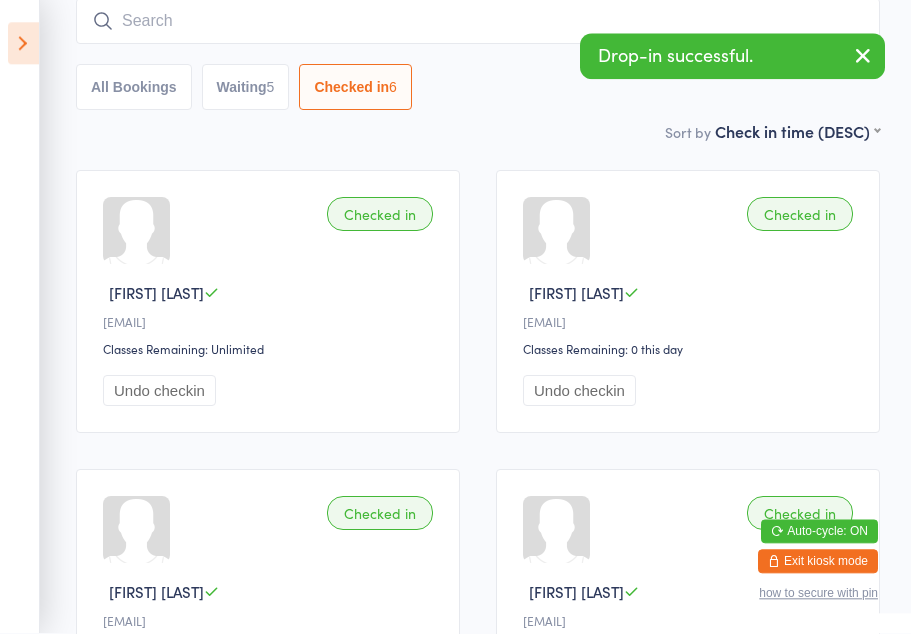 click on "Waiting  5" at bounding box center (246, 88) 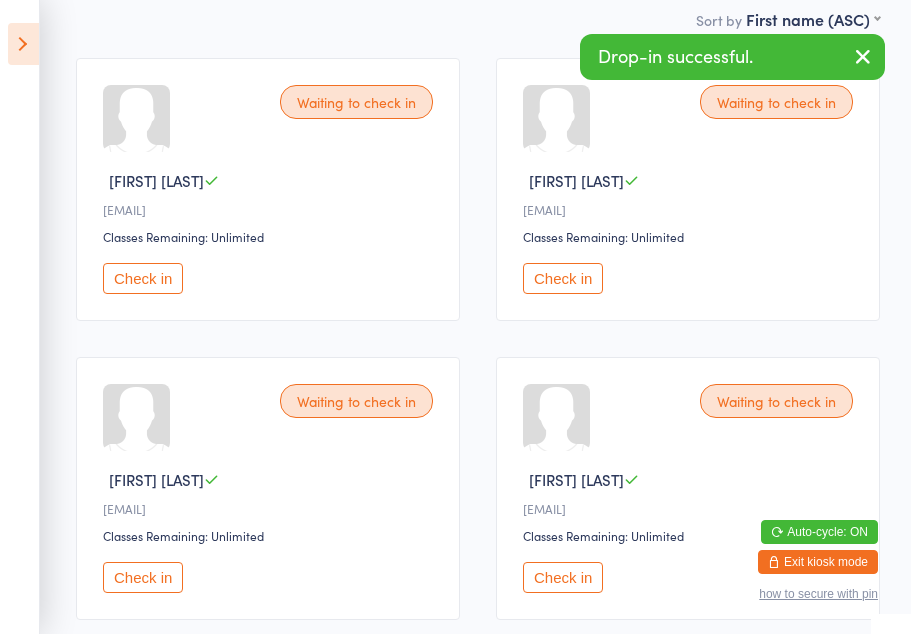 scroll, scrollTop: 229, scrollLeft: 0, axis: vertical 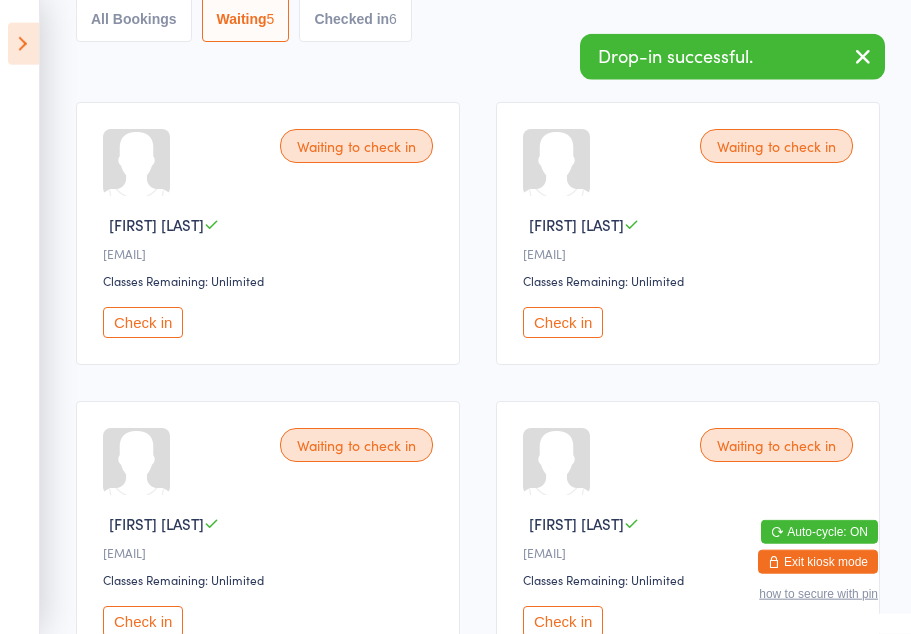 click on "All Bookings" at bounding box center [134, 19] 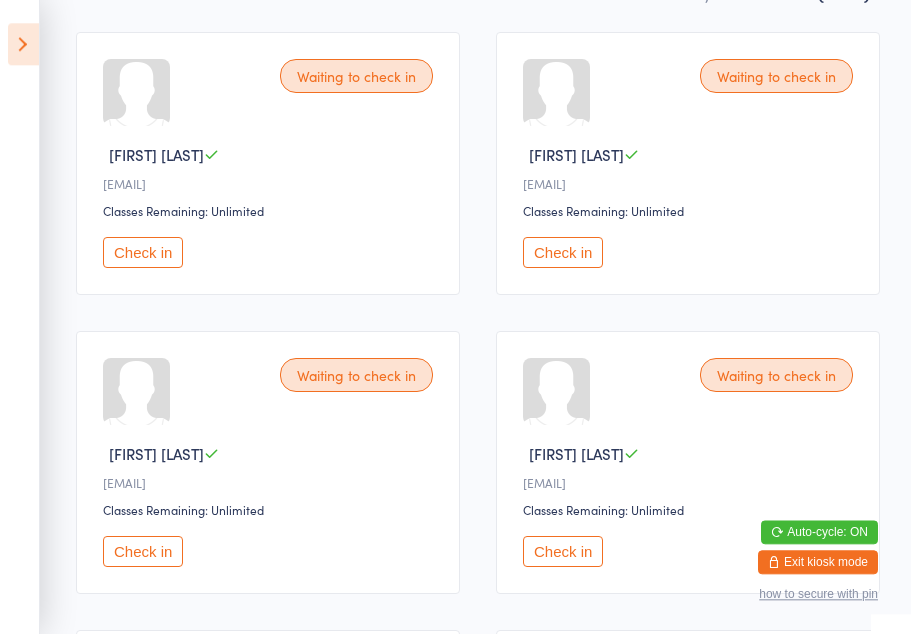 scroll, scrollTop: 340, scrollLeft: 0, axis: vertical 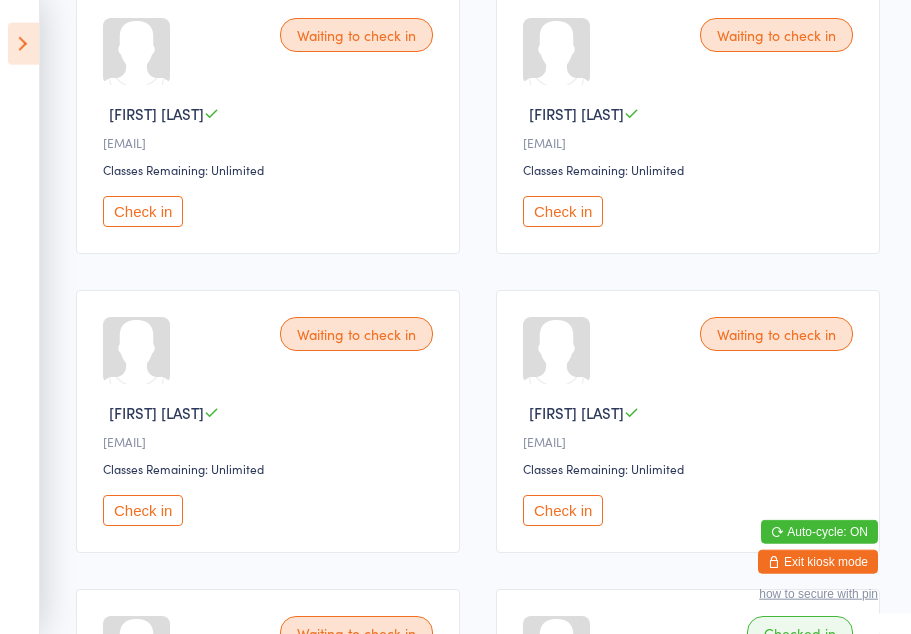click on "Check in" at bounding box center [563, 211] 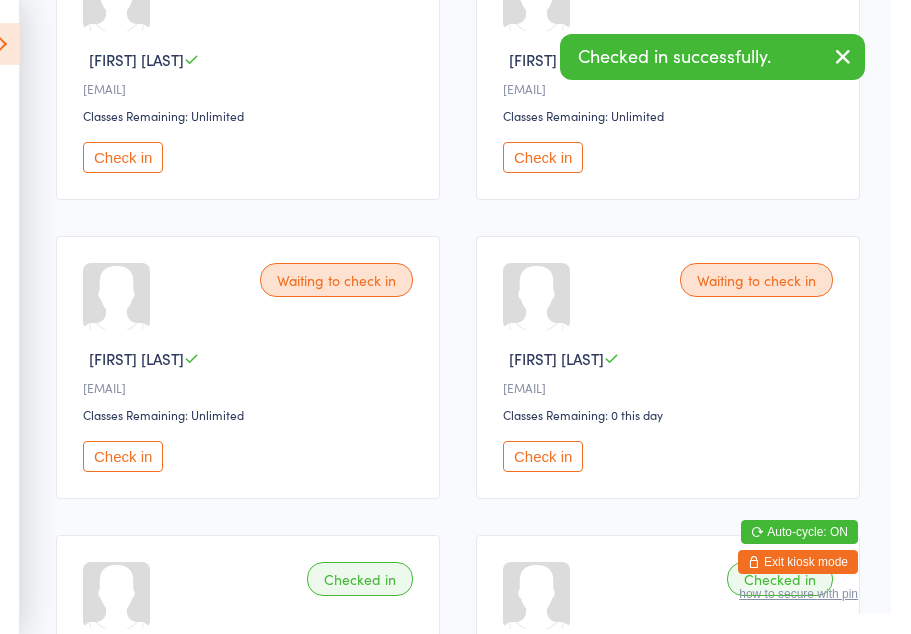 scroll, scrollTop: 277, scrollLeft: 0, axis: vertical 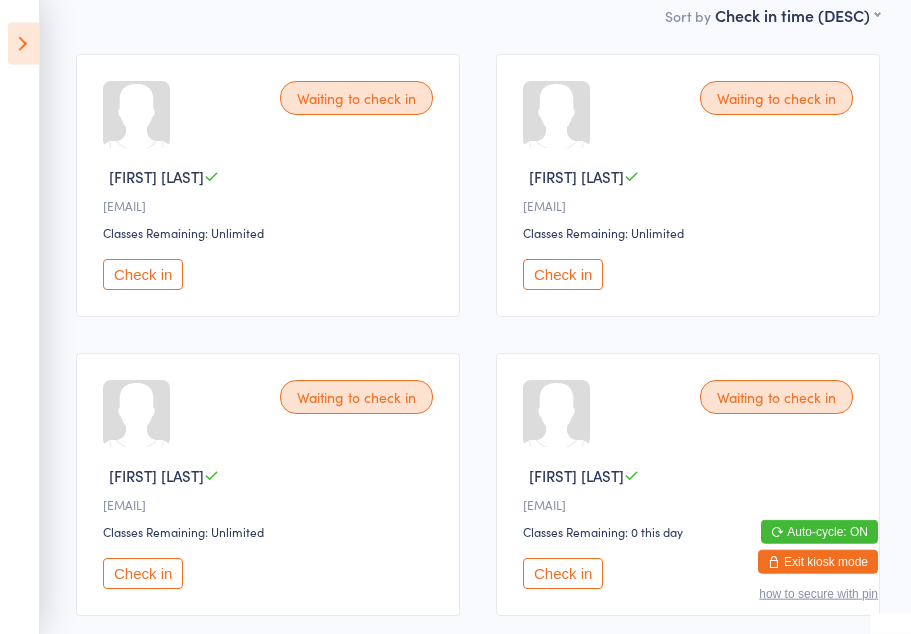 click on "Check in" at bounding box center (563, 274) 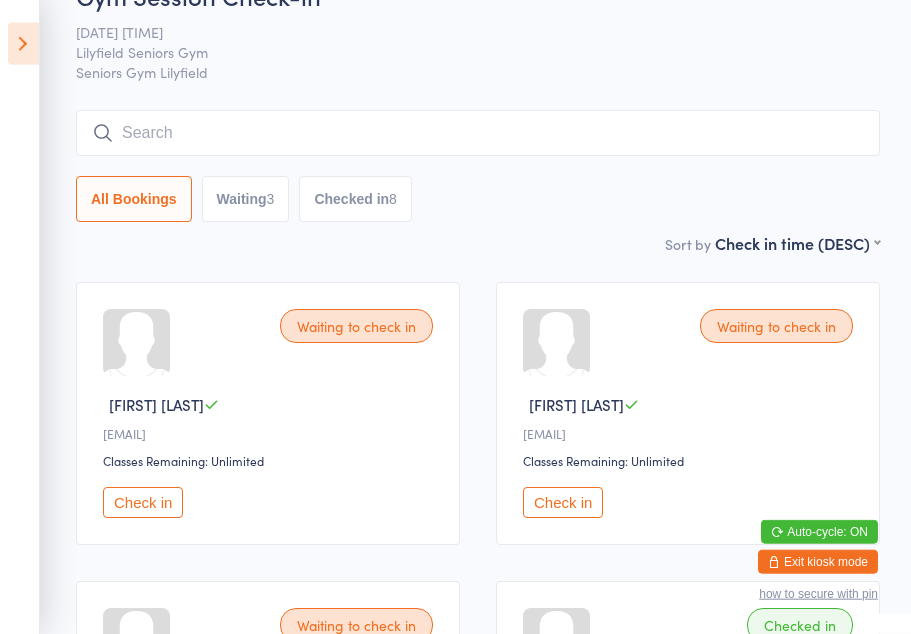 scroll, scrollTop: 0, scrollLeft: 0, axis: both 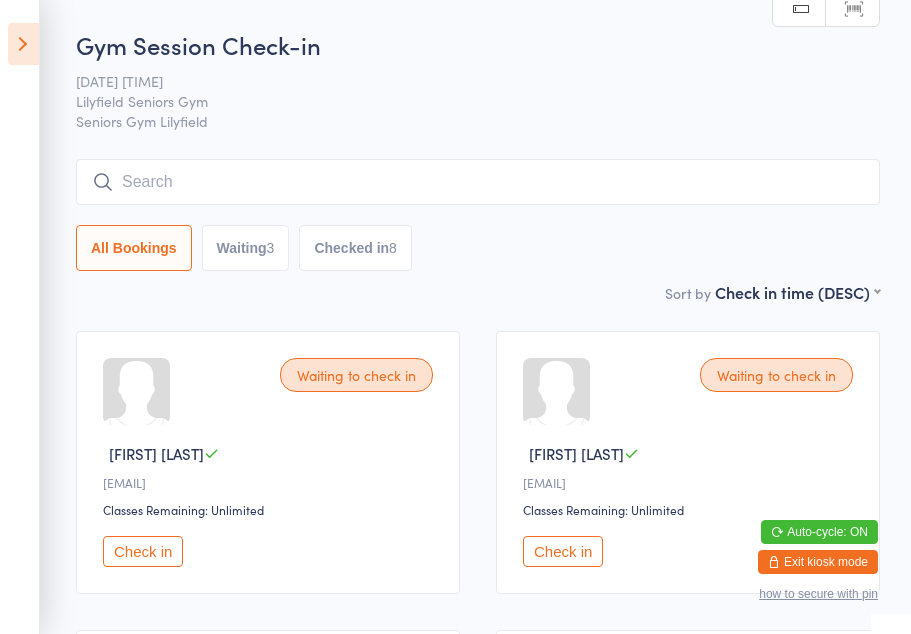 click at bounding box center (23, 44) 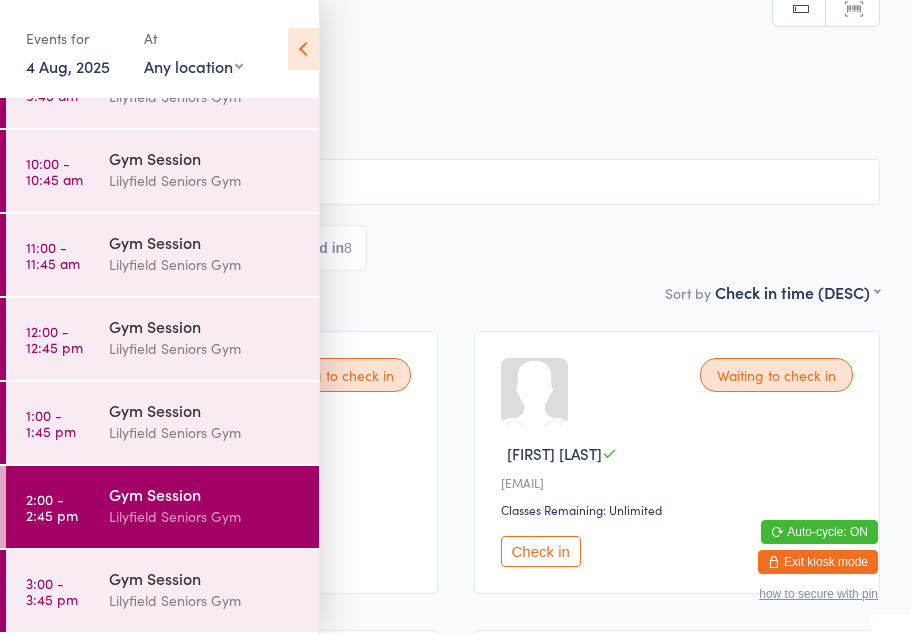 scroll, scrollTop: 220, scrollLeft: 0, axis: vertical 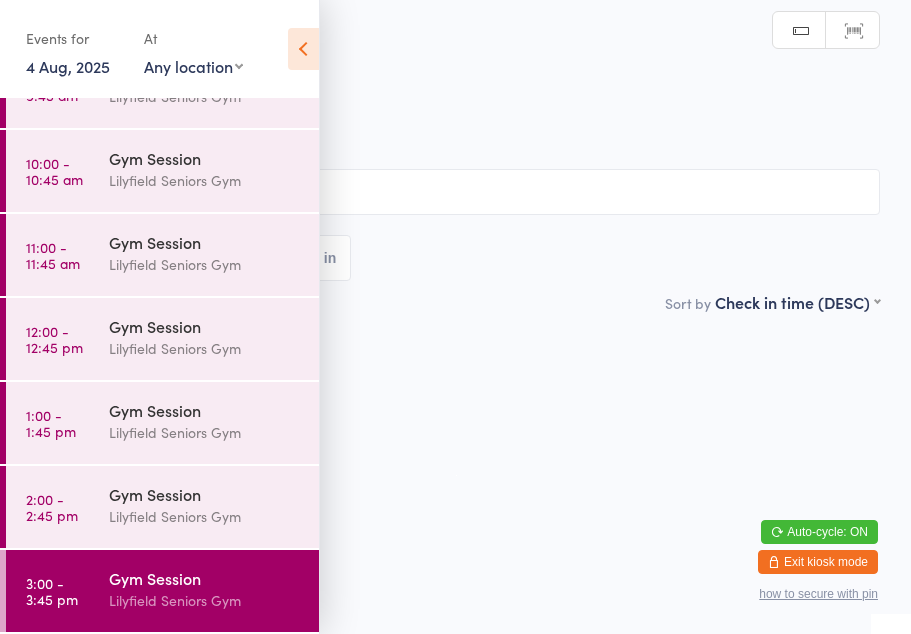 click at bounding box center [303, 49] 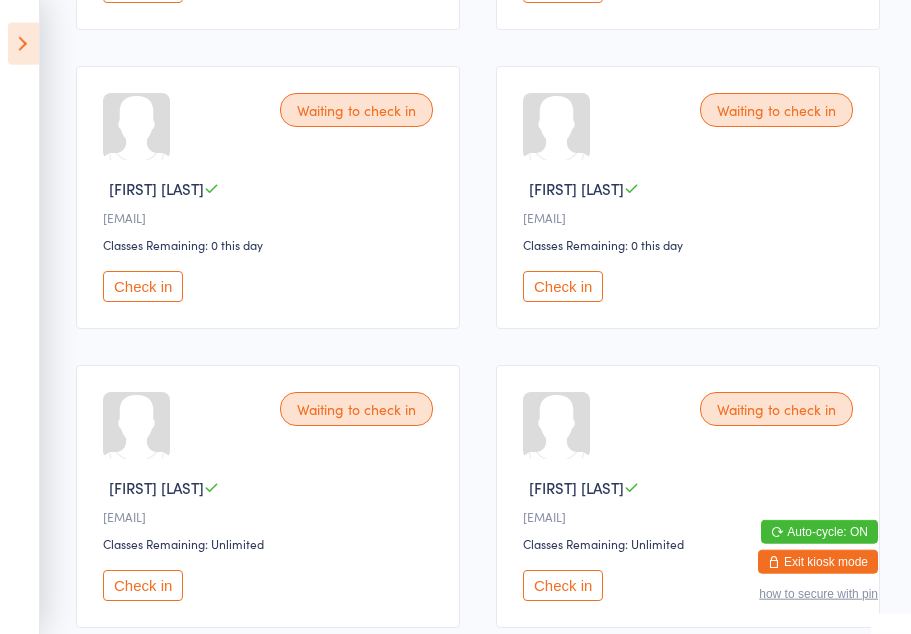 scroll, scrollTop: 1166, scrollLeft: 0, axis: vertical 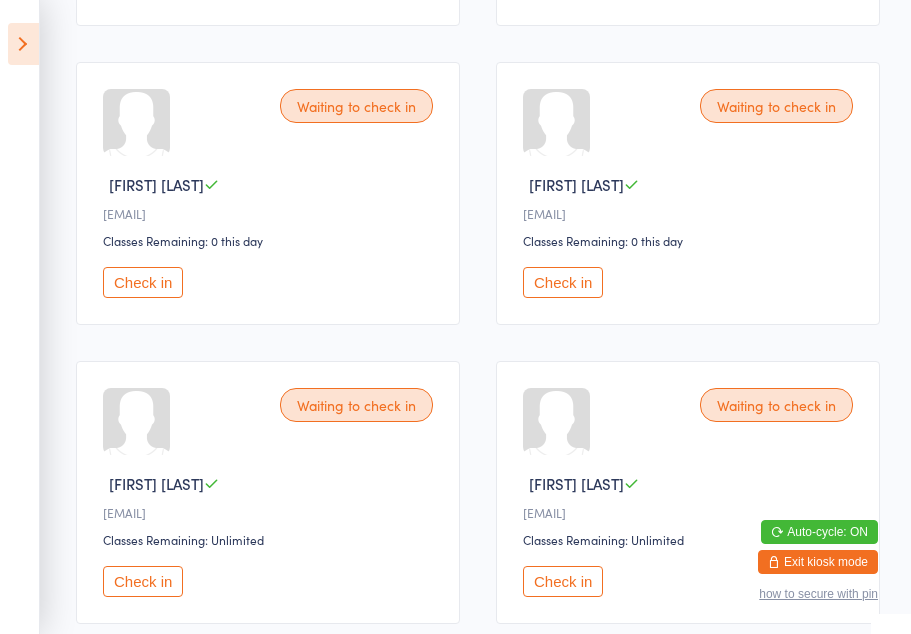 click on "Check in" at bounding box center (563, 282) 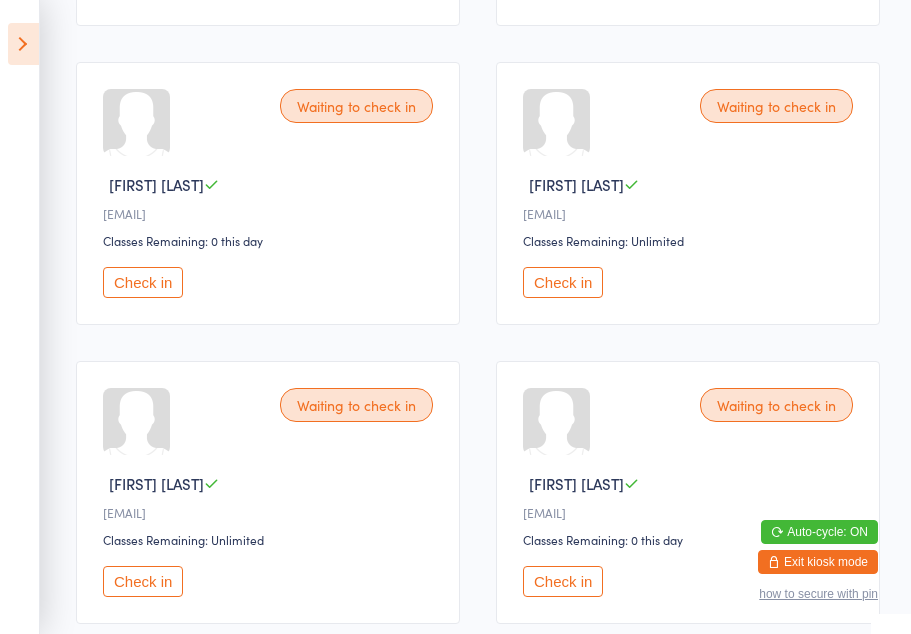 click on "Check in" at bounding box center (563, 581) 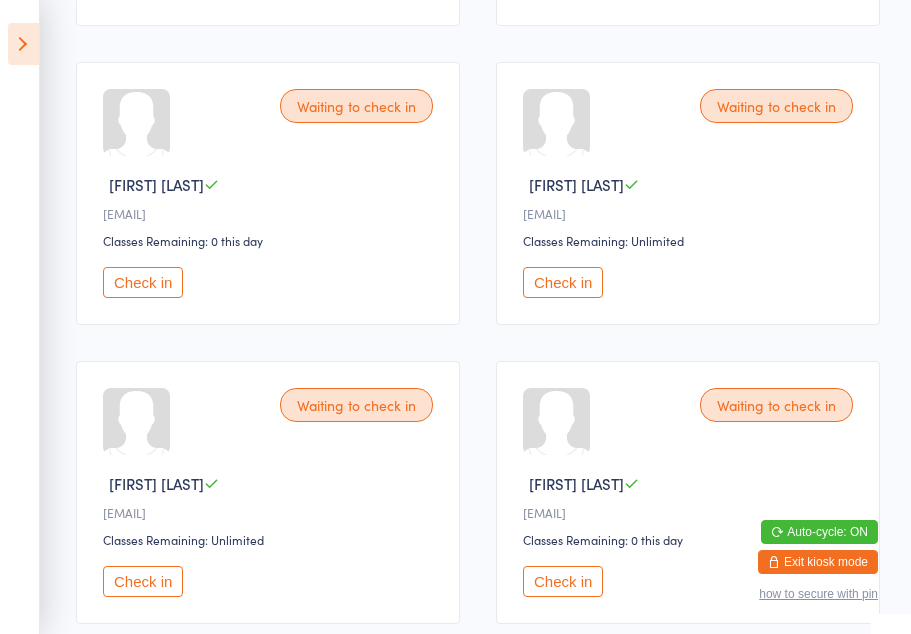 click on "Check in" at bounding box center (563, 581) 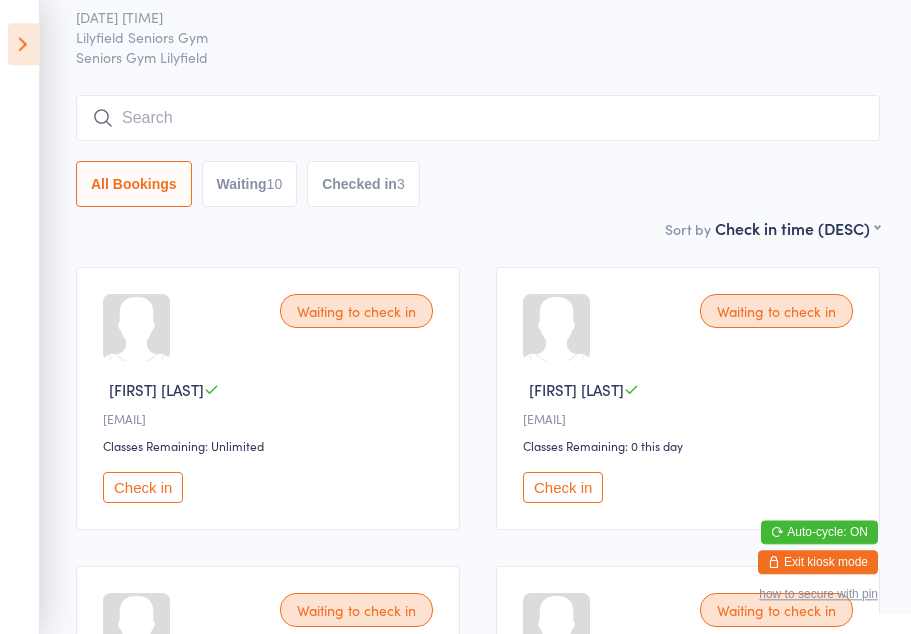 scroll, scrollTop: 64, scrollLeft: 0, axis: vertical 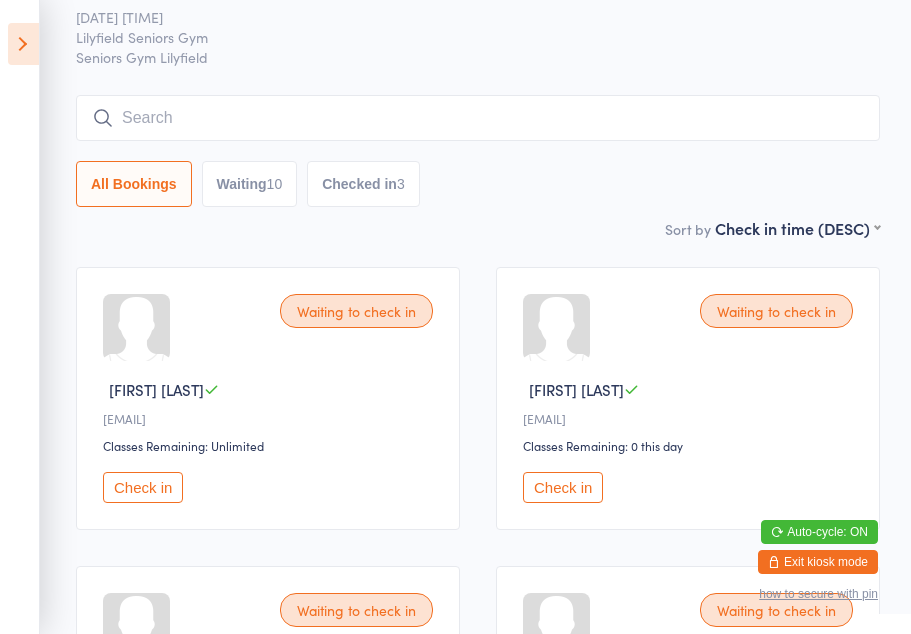 click on "Check in" at bounding box center (143, 487) 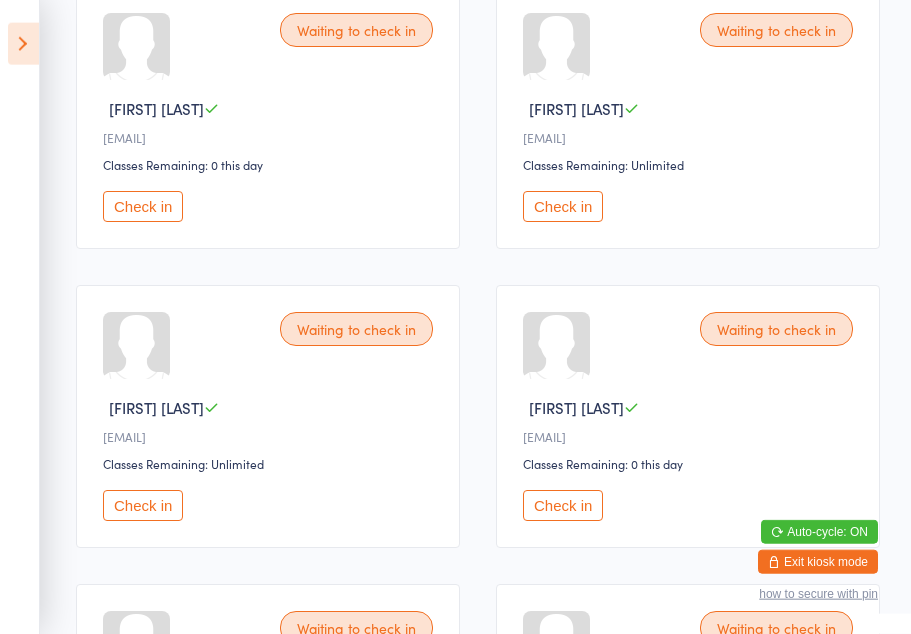 scroll, scrollTop: 647, scrollLeft: 0, axis: vertical 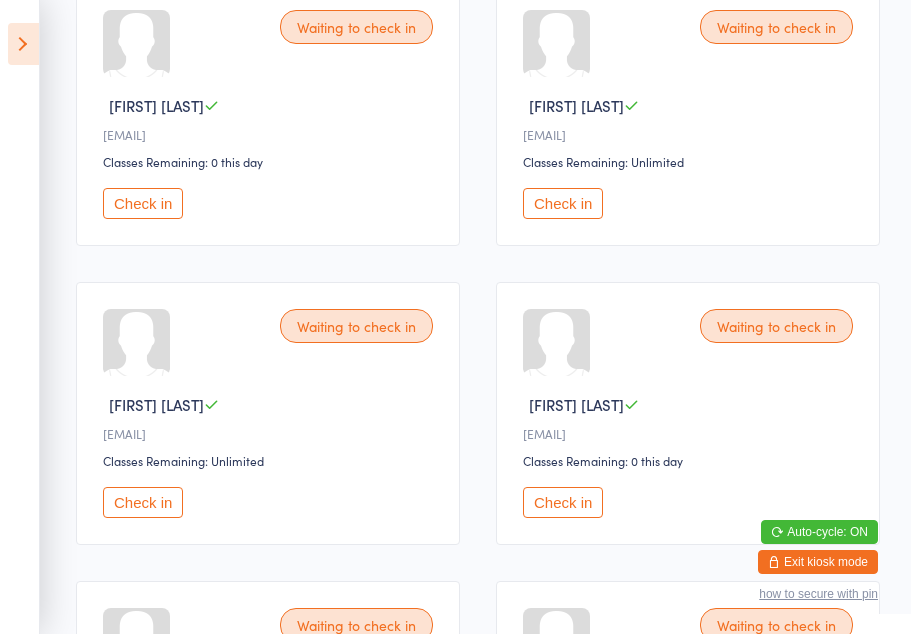 click on "Check in" at bounding box center (143, 502) 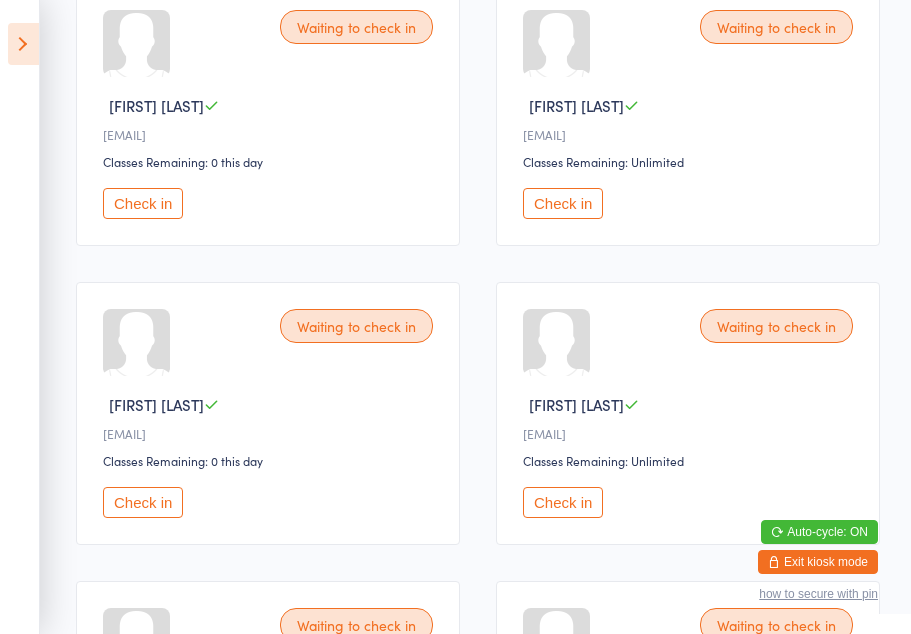 click on "Waiting to check in" at bounding box center [356, 326] 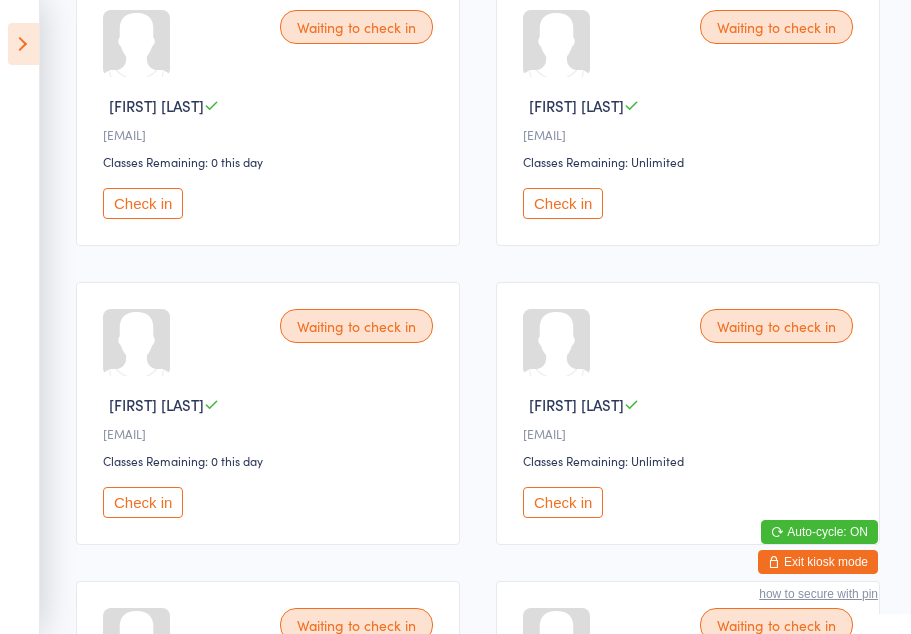 click on "Waiting to check in" at bounding box center [356, 326] 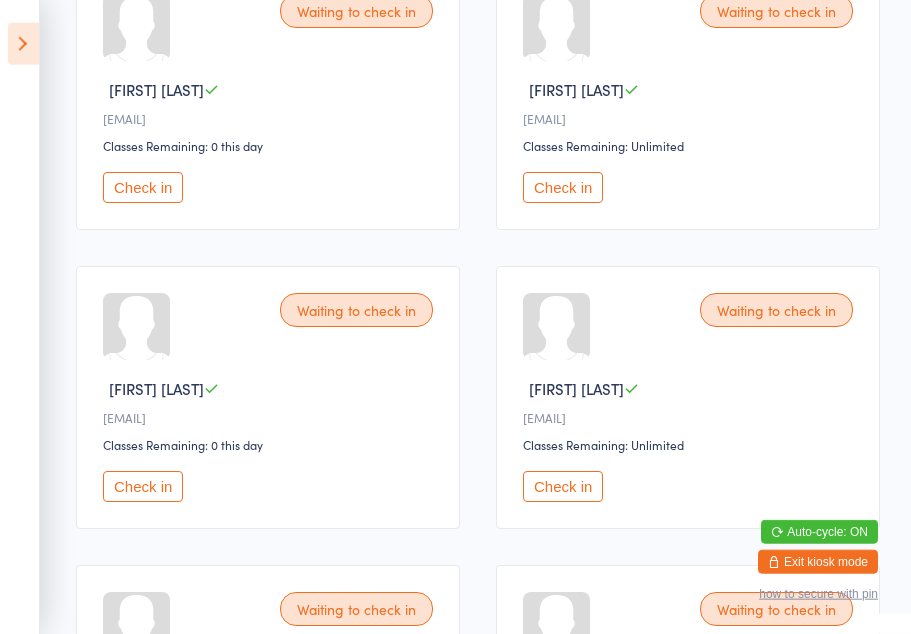 scroll, scrollTop: 664, scrollLeft: 0, axis: vertical 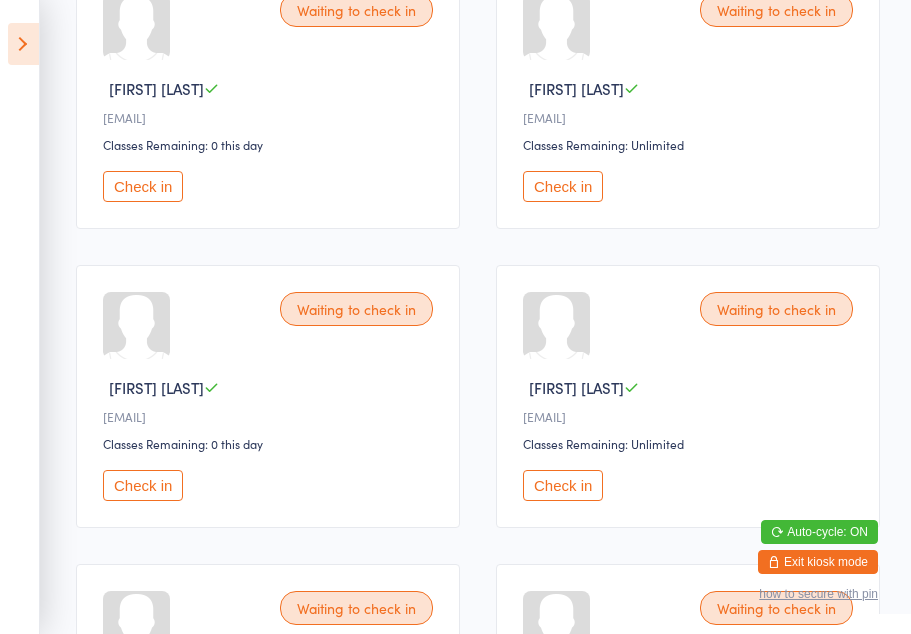 click on "Check in" at bounding box center (143, 485) 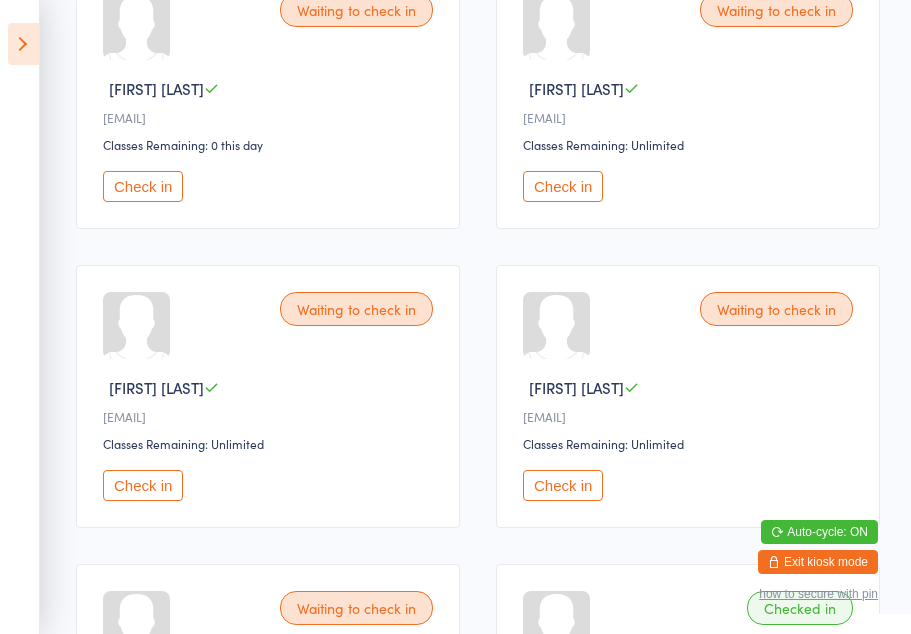 click on "Check in" at bounding box center [143, 485] 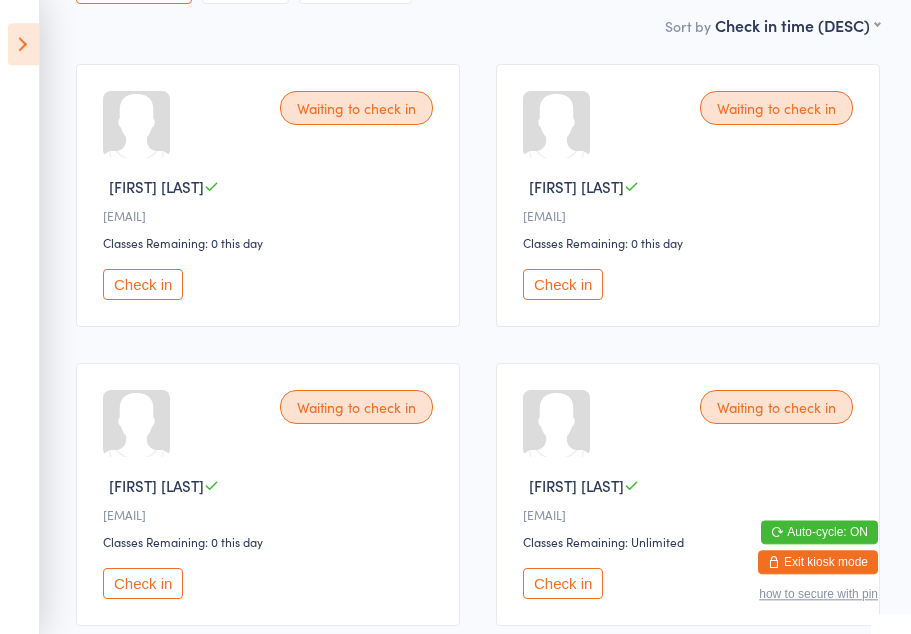 scroll, scrollTop: 267, scrollLeft: 0, axis: vertical 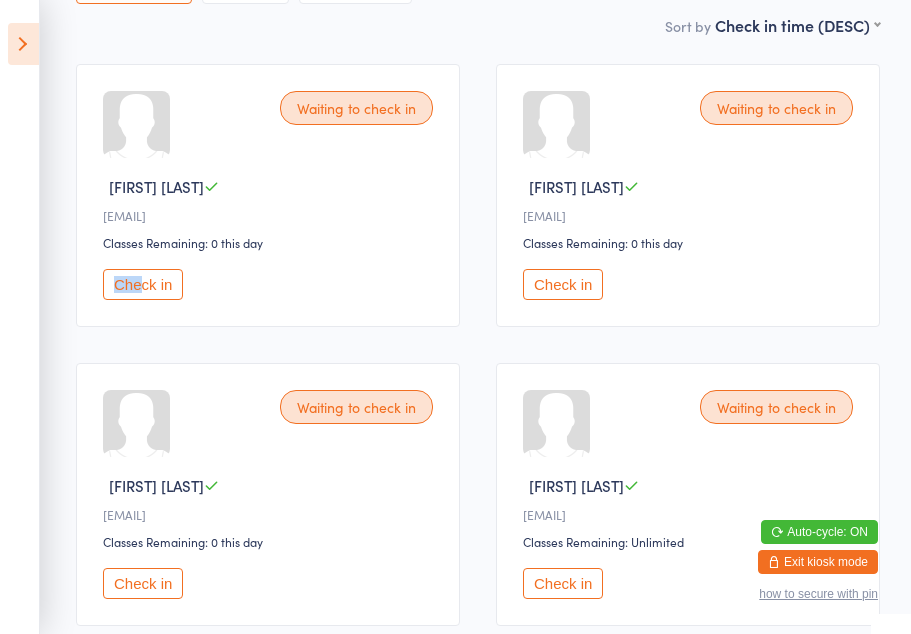 click on "Check in" at bounding box center [271, 284] 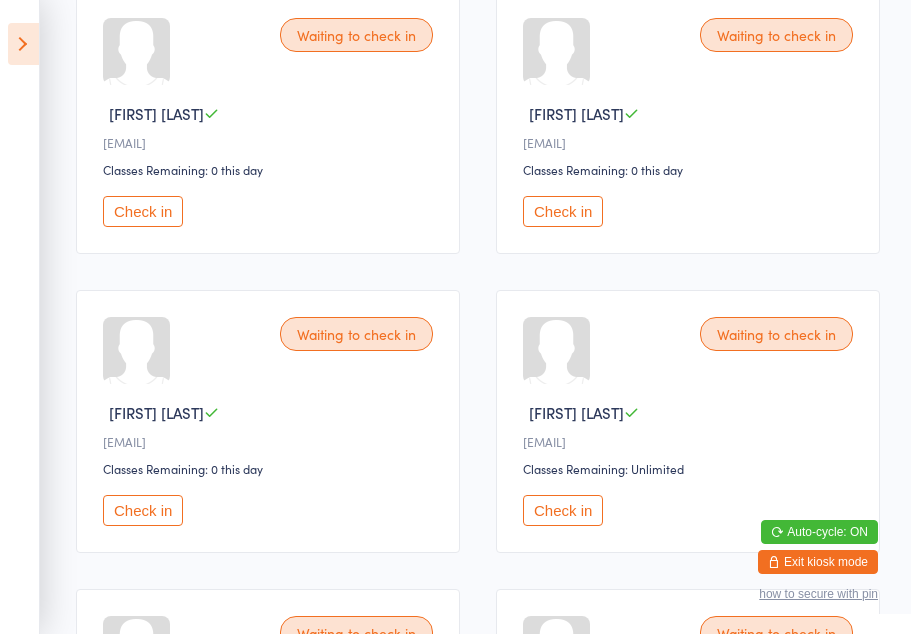 scroll, scrollTop: 353, scrollLeft: 0, axis: vertical 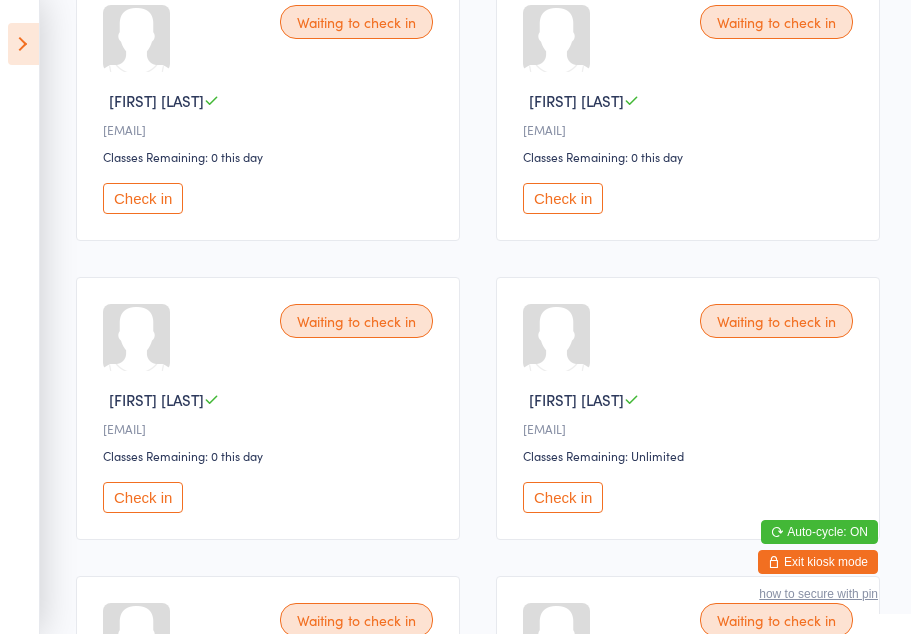 click on "Check in" at bounding box center [563, 198] 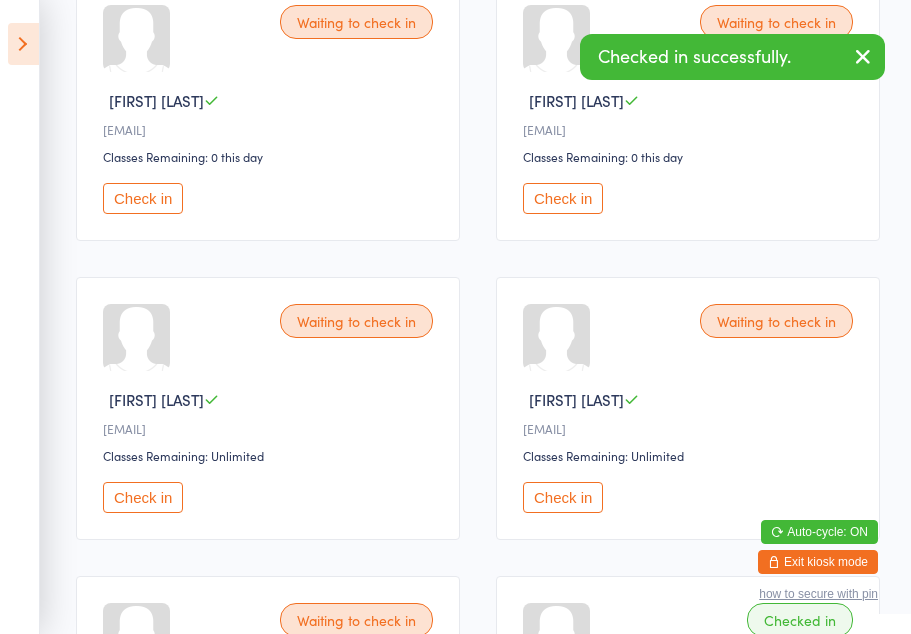 click on "Check in" at bounding box center [143, 198] 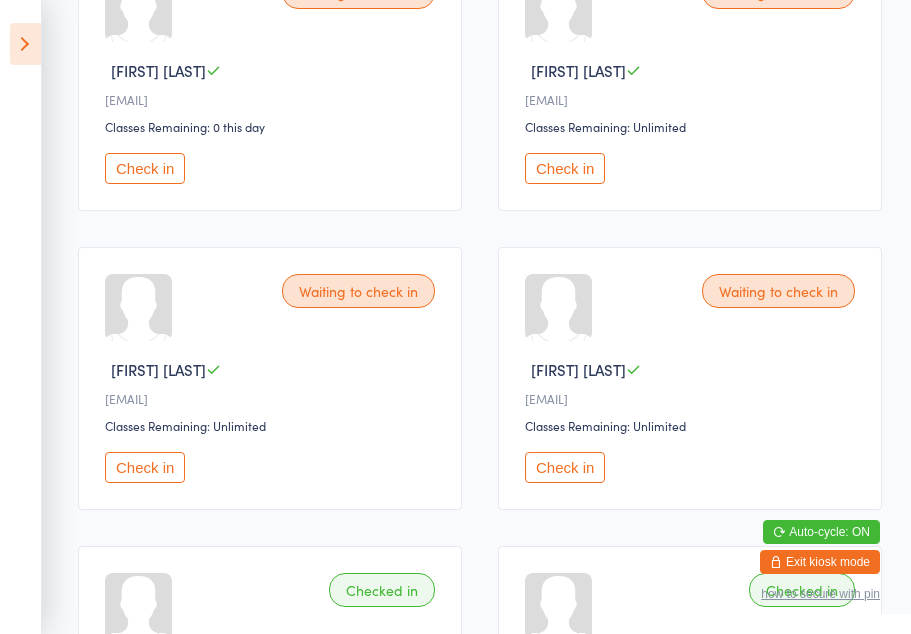scroll, scrollTop: 382, scrollLeft: 0, axis: vertical 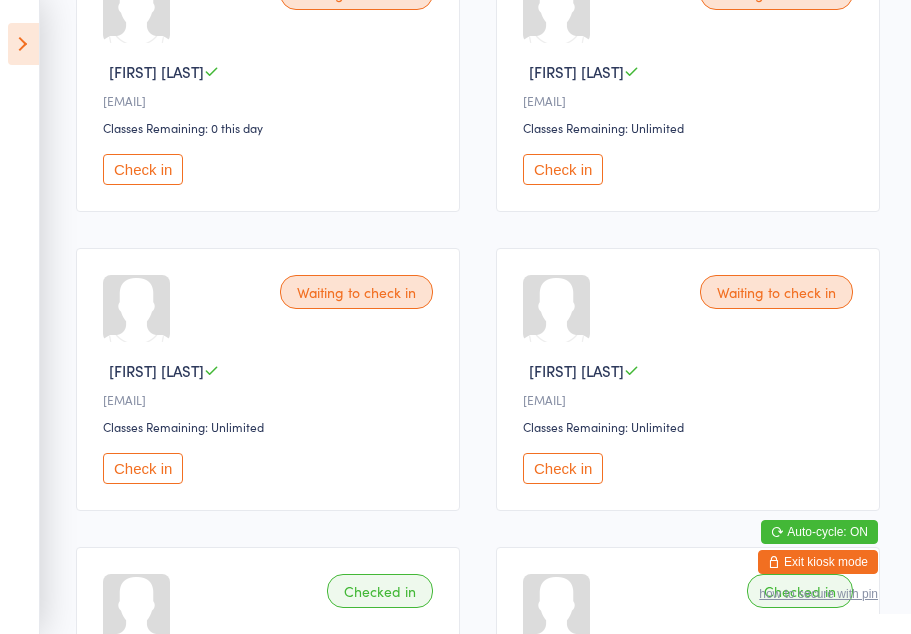 click on "Waiting to check in" at bounding box center (356, 292) 